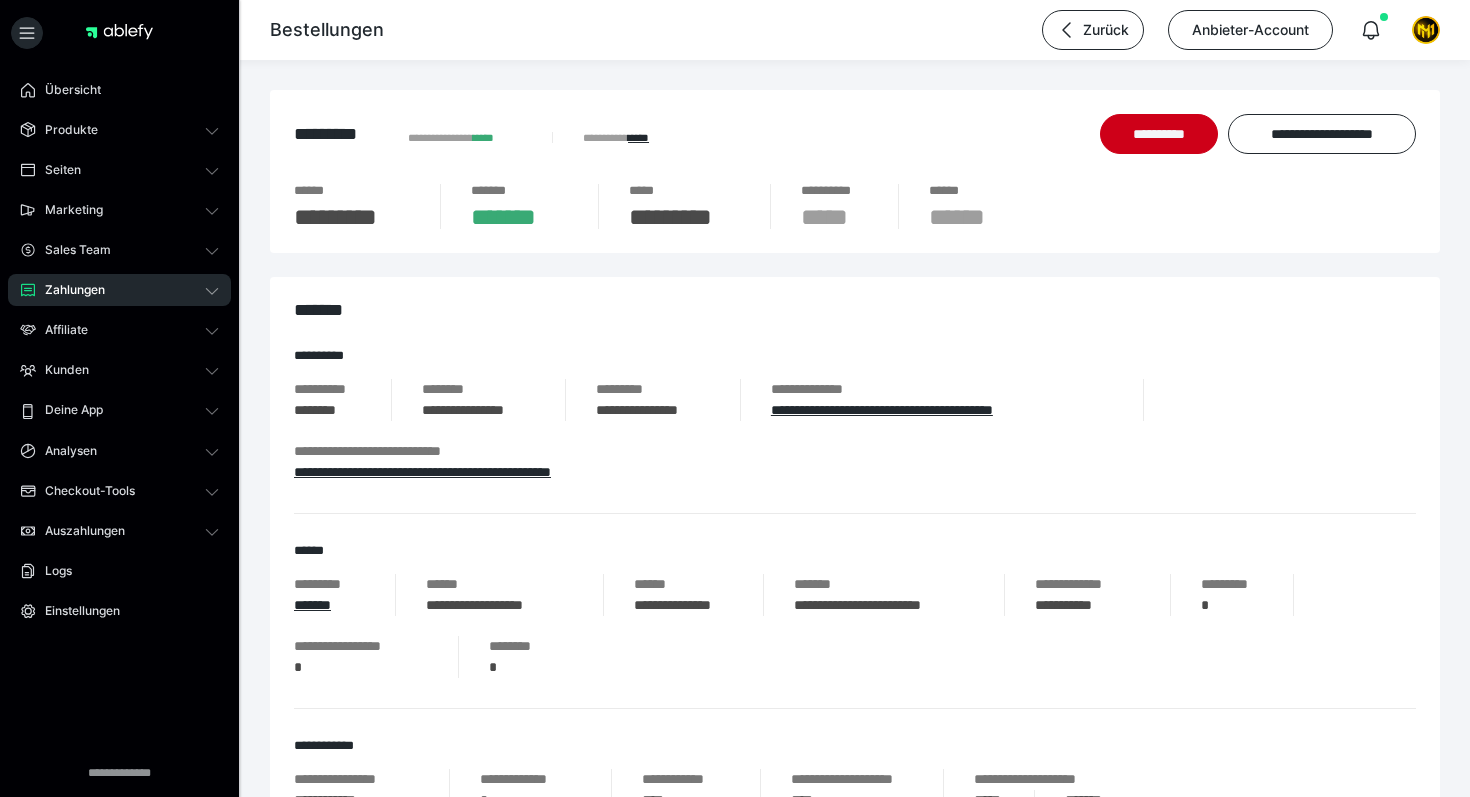 scroll, scrollTop: 257, scrollLeft: 0, axis: vertical 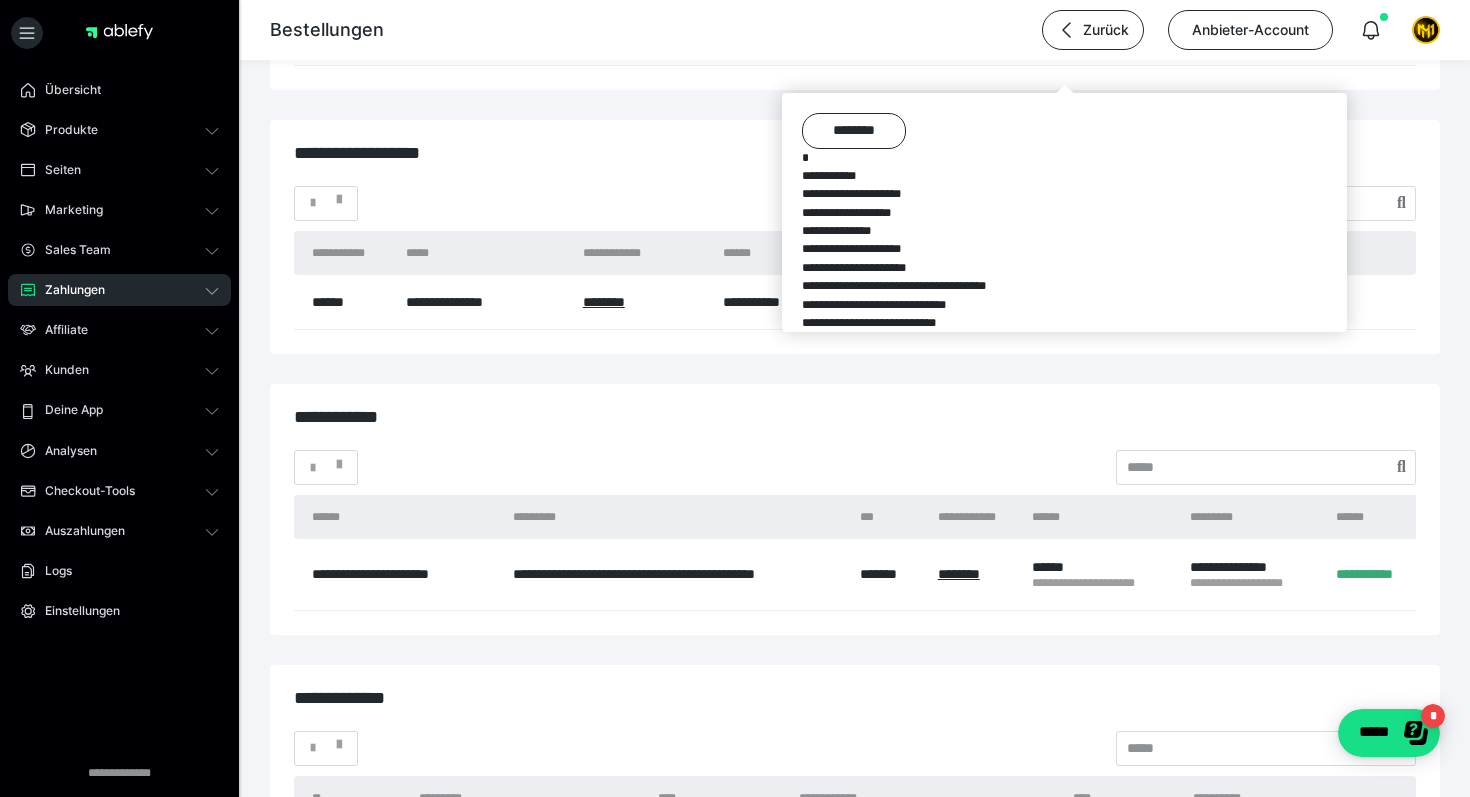 click at bounding box center (1064, 1720) 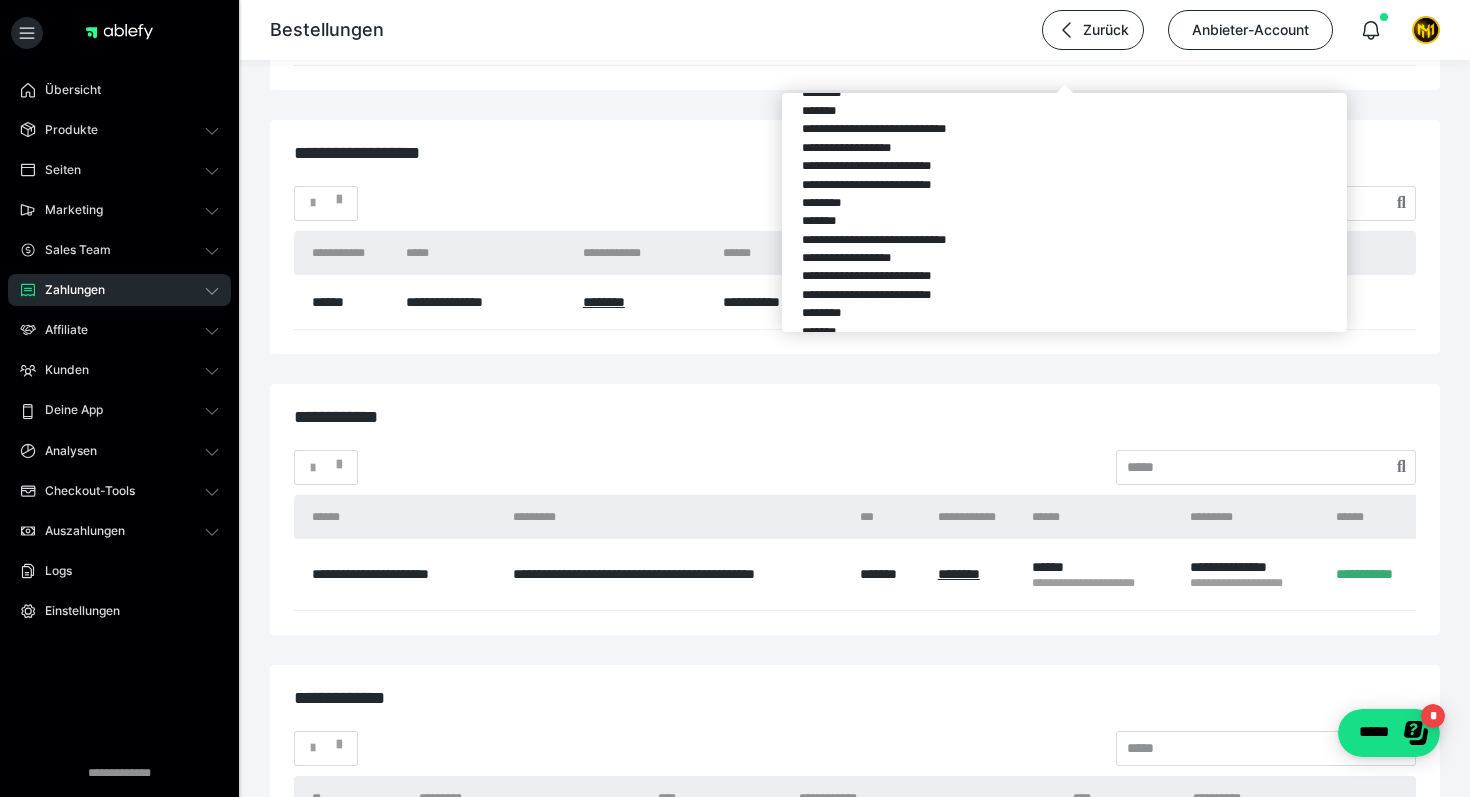 scroll, scrollTop: 2353, scrollLeft: 0, axis: vertical 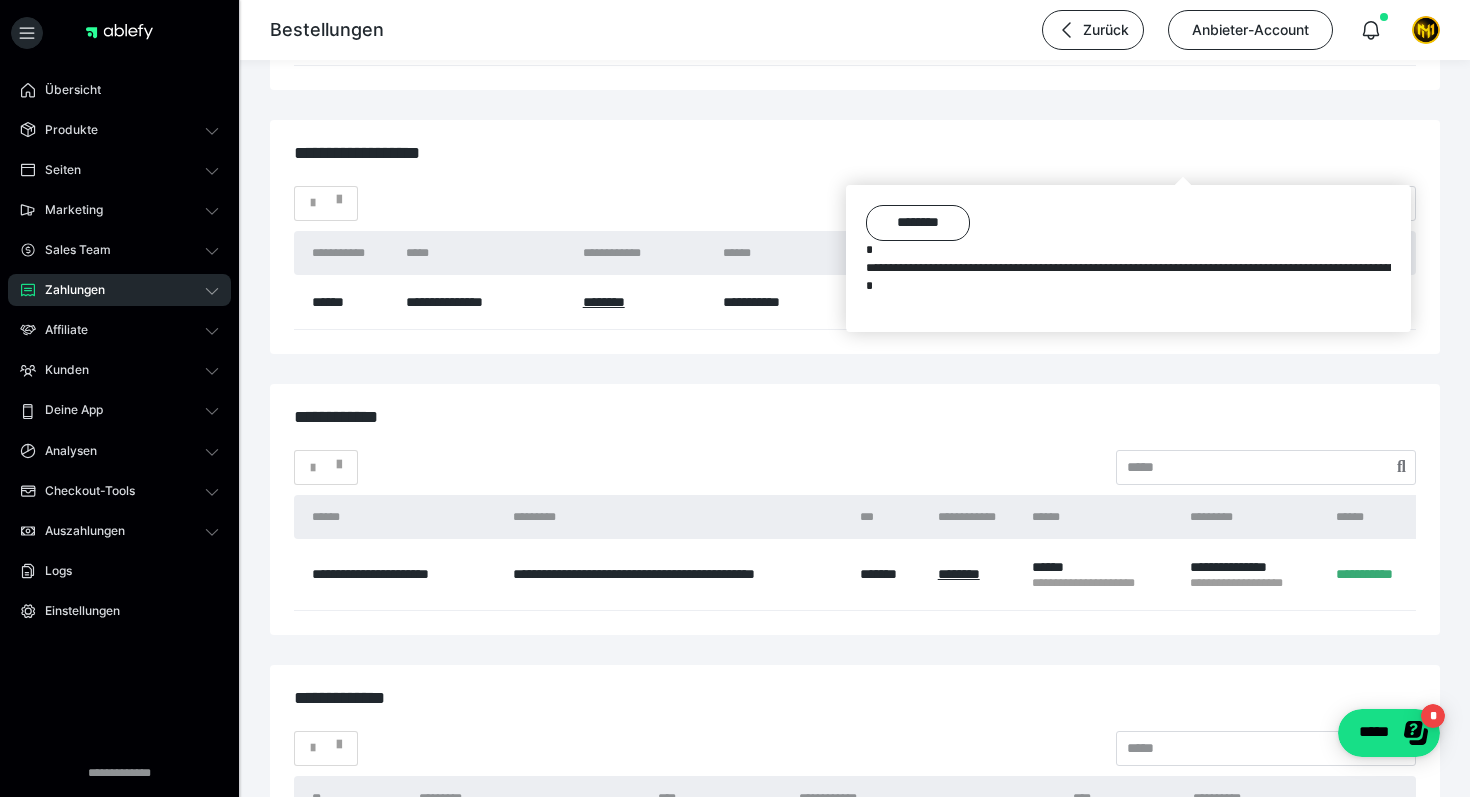 click on "**********" at bounding box center [1128, 258] 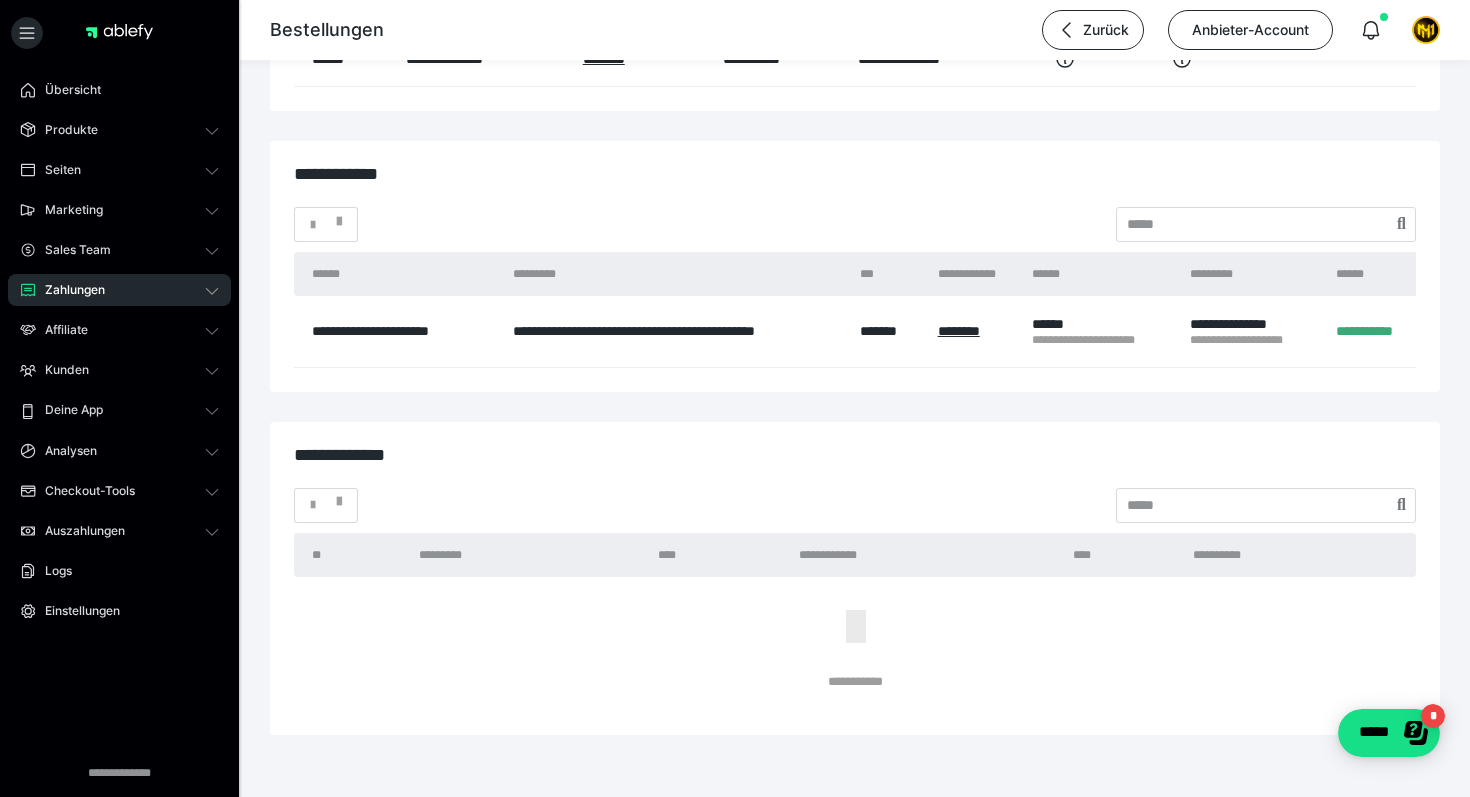 scroll, scrollTop: 3198, scrollLeft: 0, axis: vertical 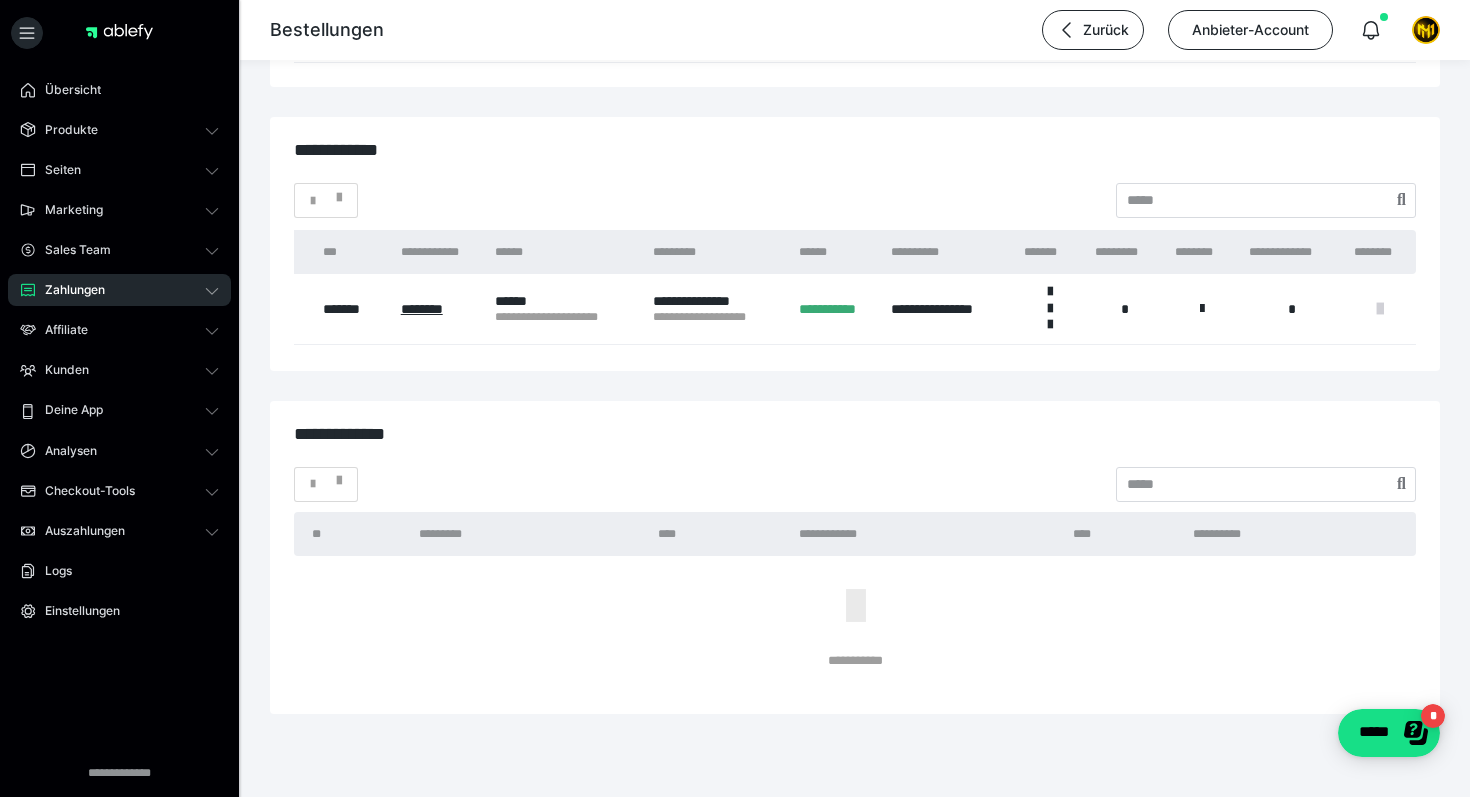 click at bounding box center (1380, 309) 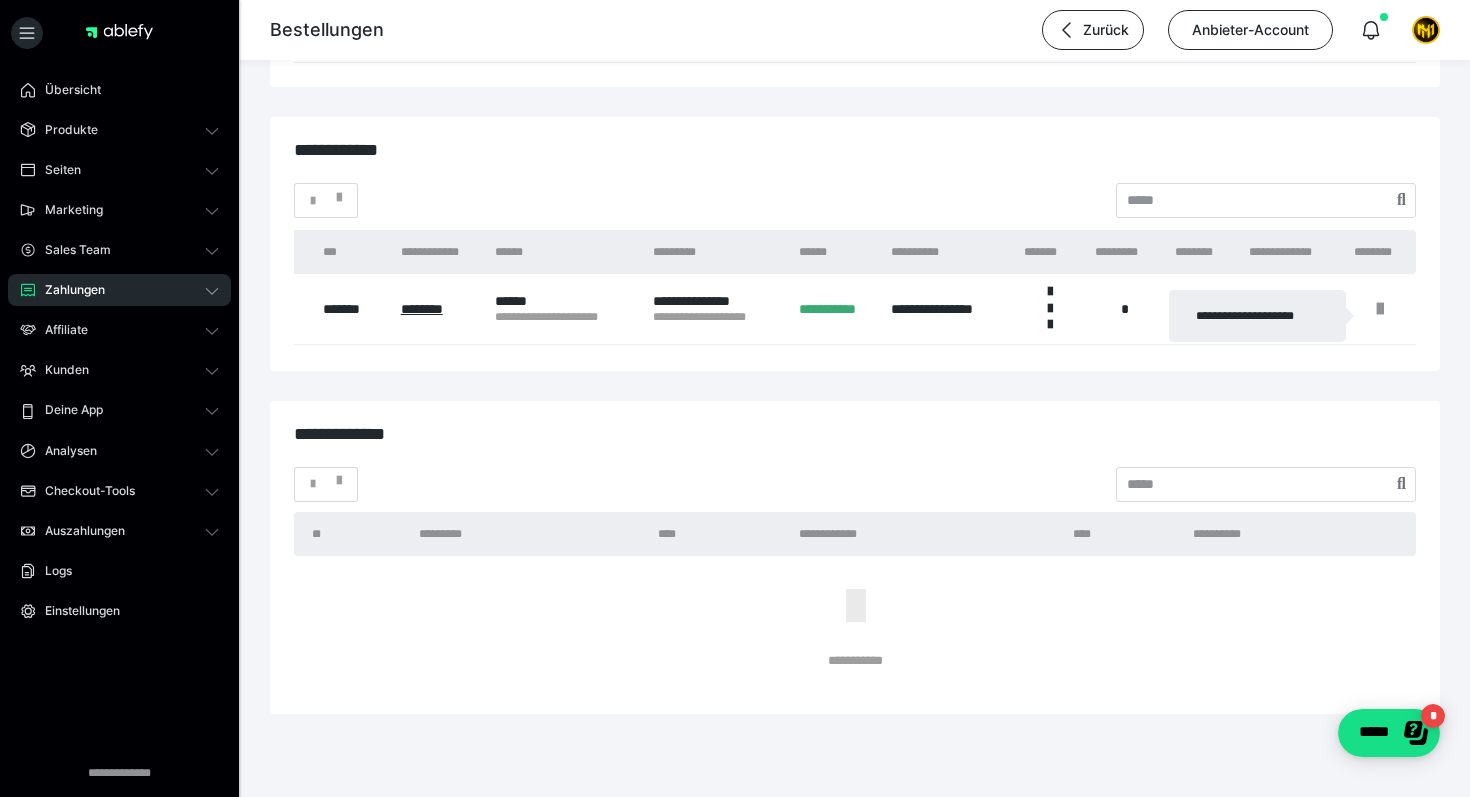 click at bounding box center (735, 398) 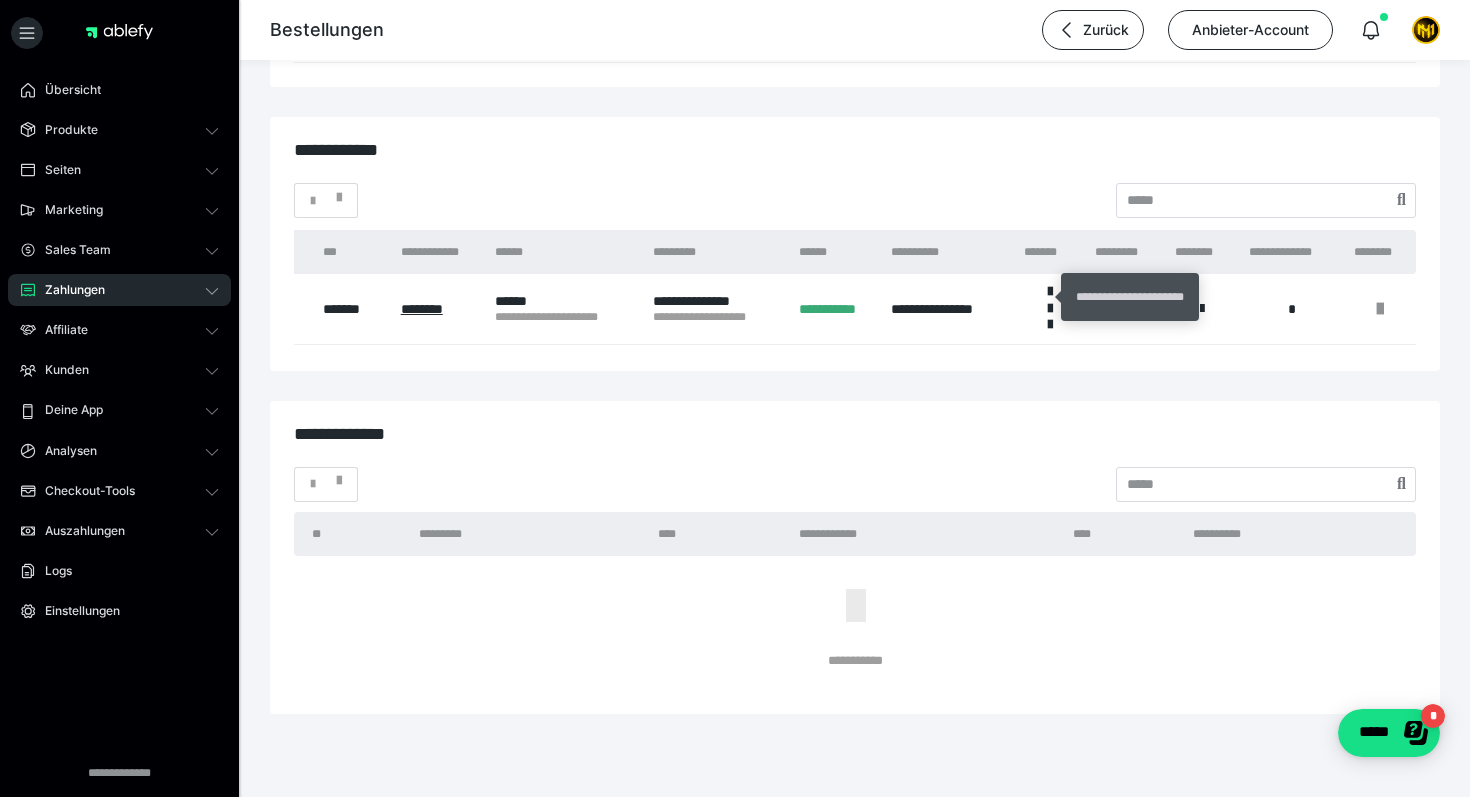 click on "**********" at bounding box center (1130, 297) 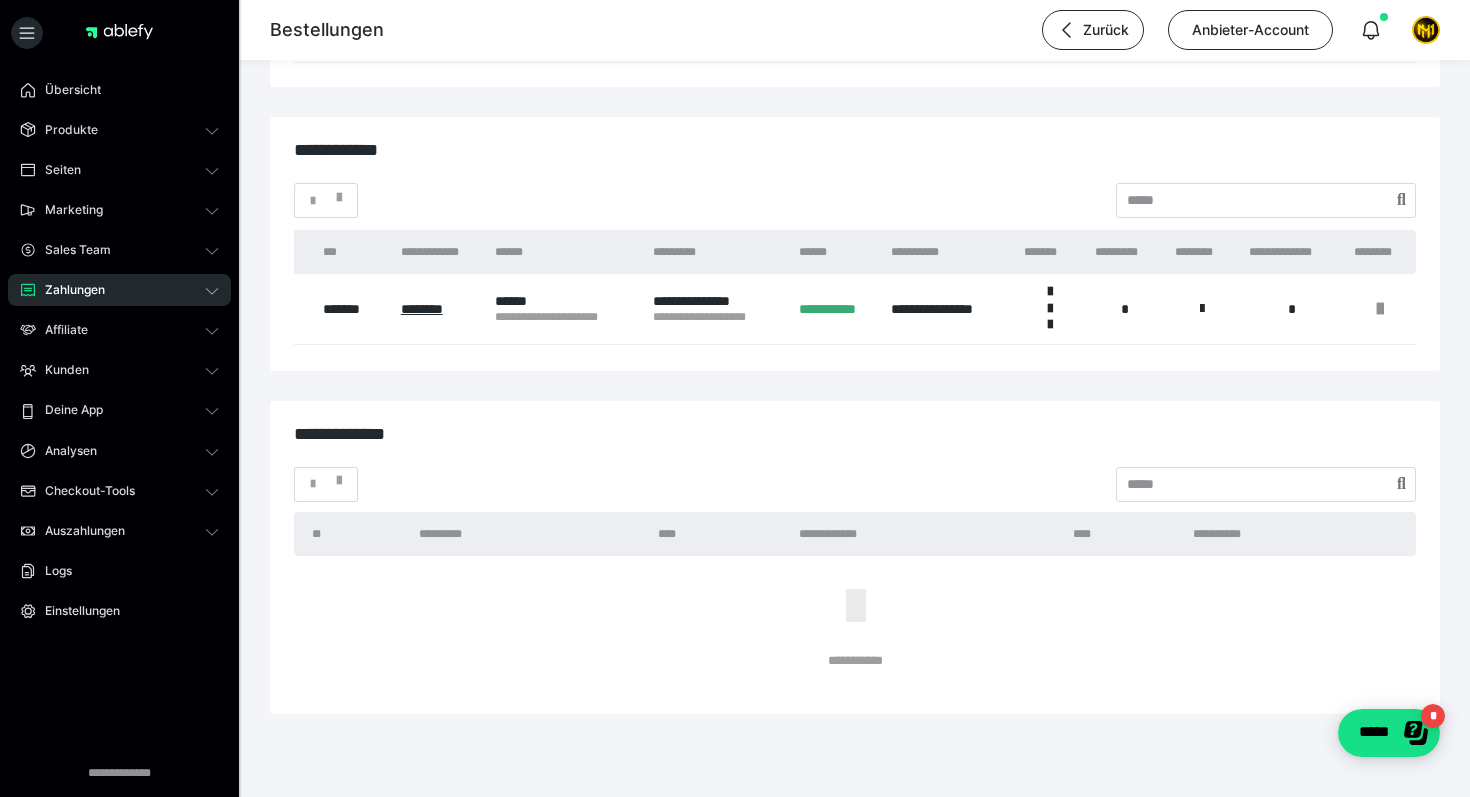 click on "**********" at bounding box center [855, -1150] 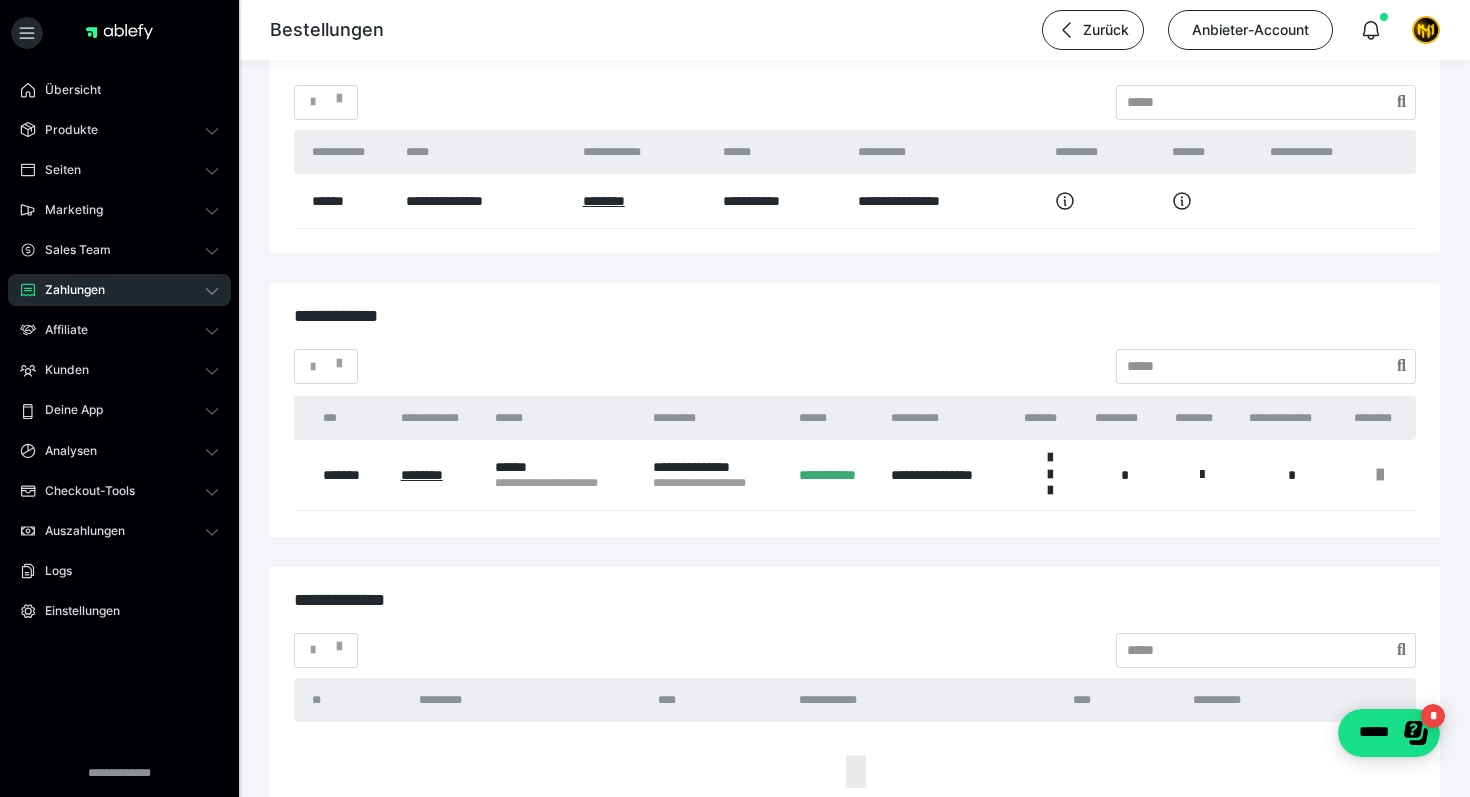 scroll, scrollTop: 3246, scrollLeft: 0, axis: vertical 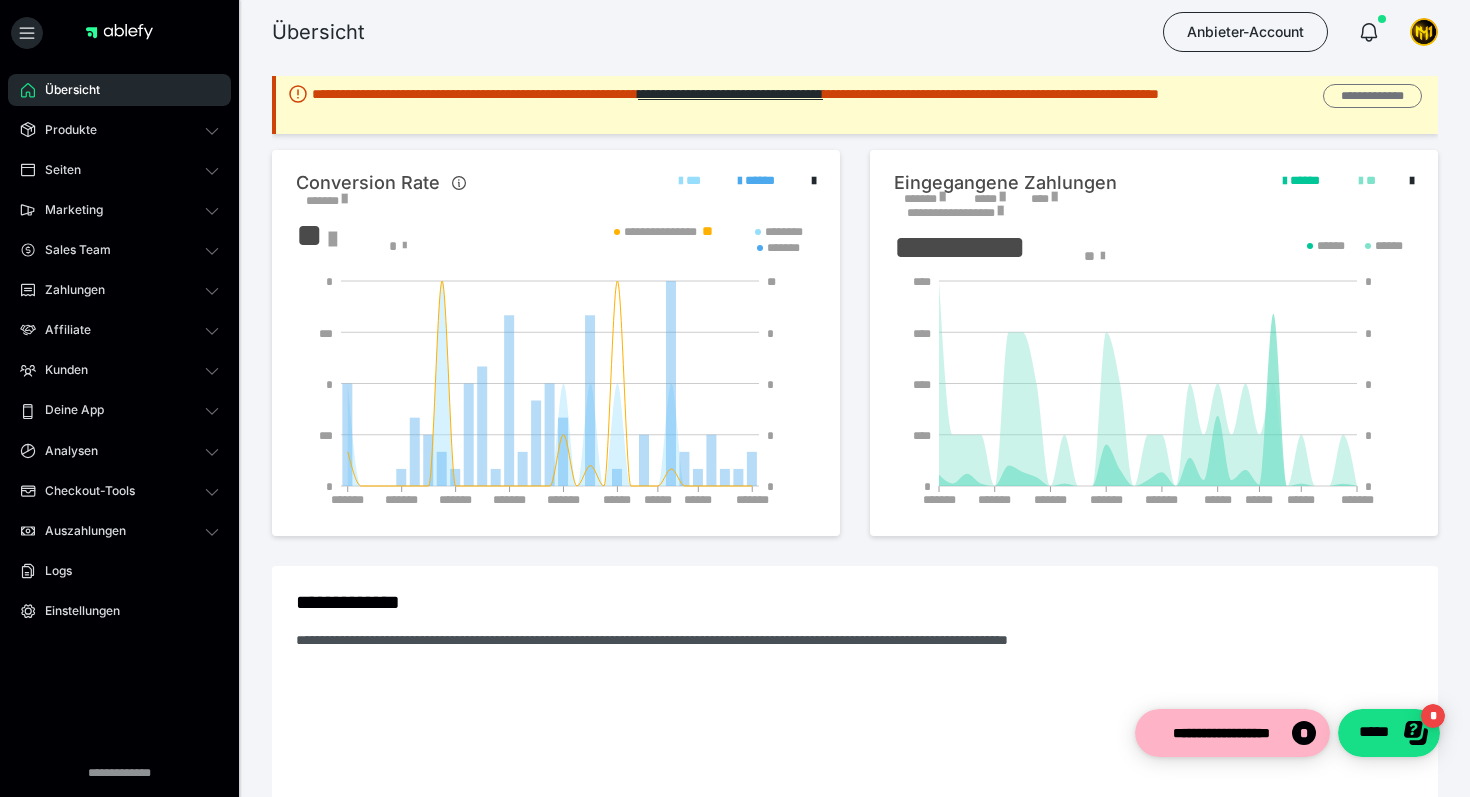 click on "**********" at bounding box center [1372, 96] 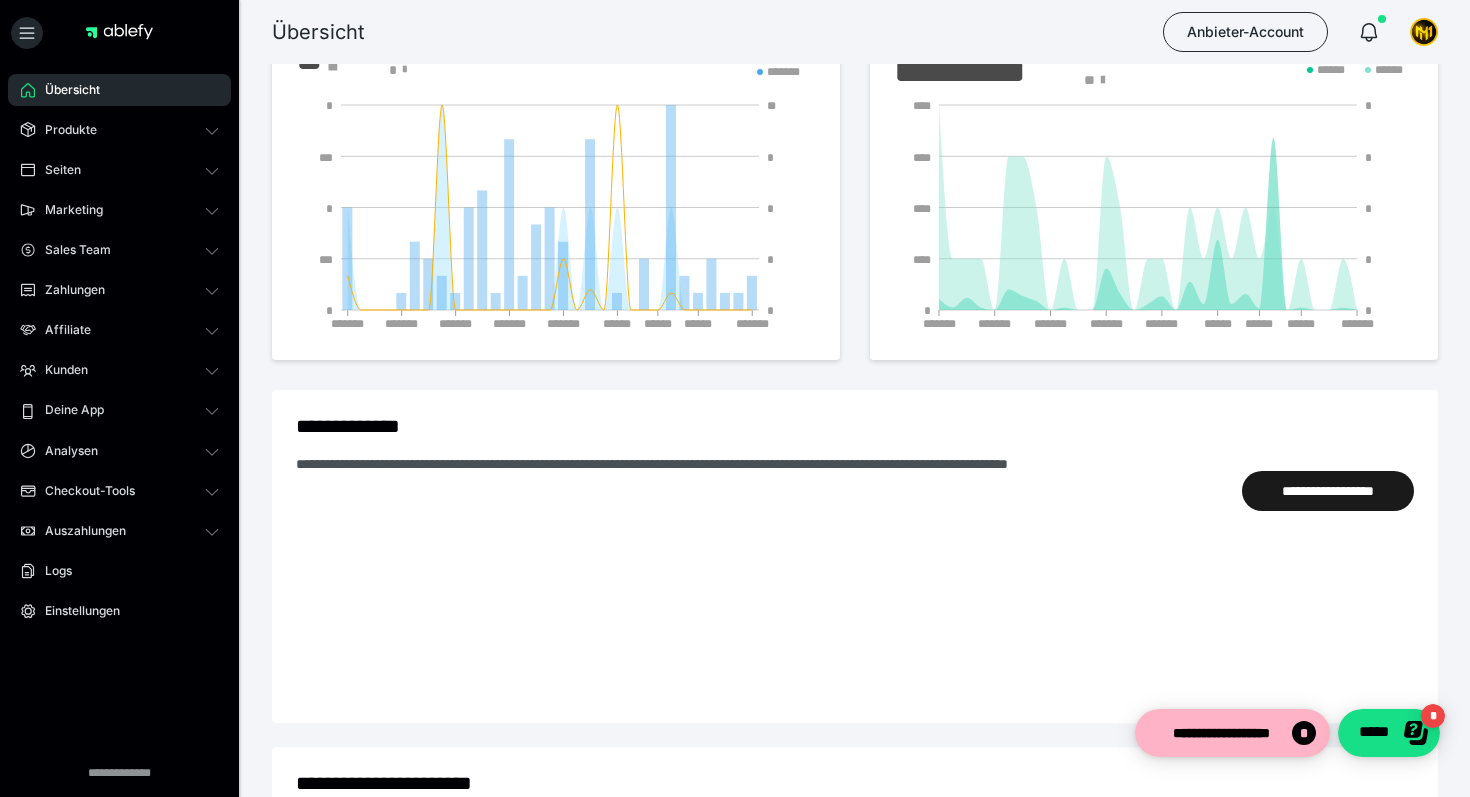 scroll, scrollTop: 513, scrollLeft: 0, axis: vertical 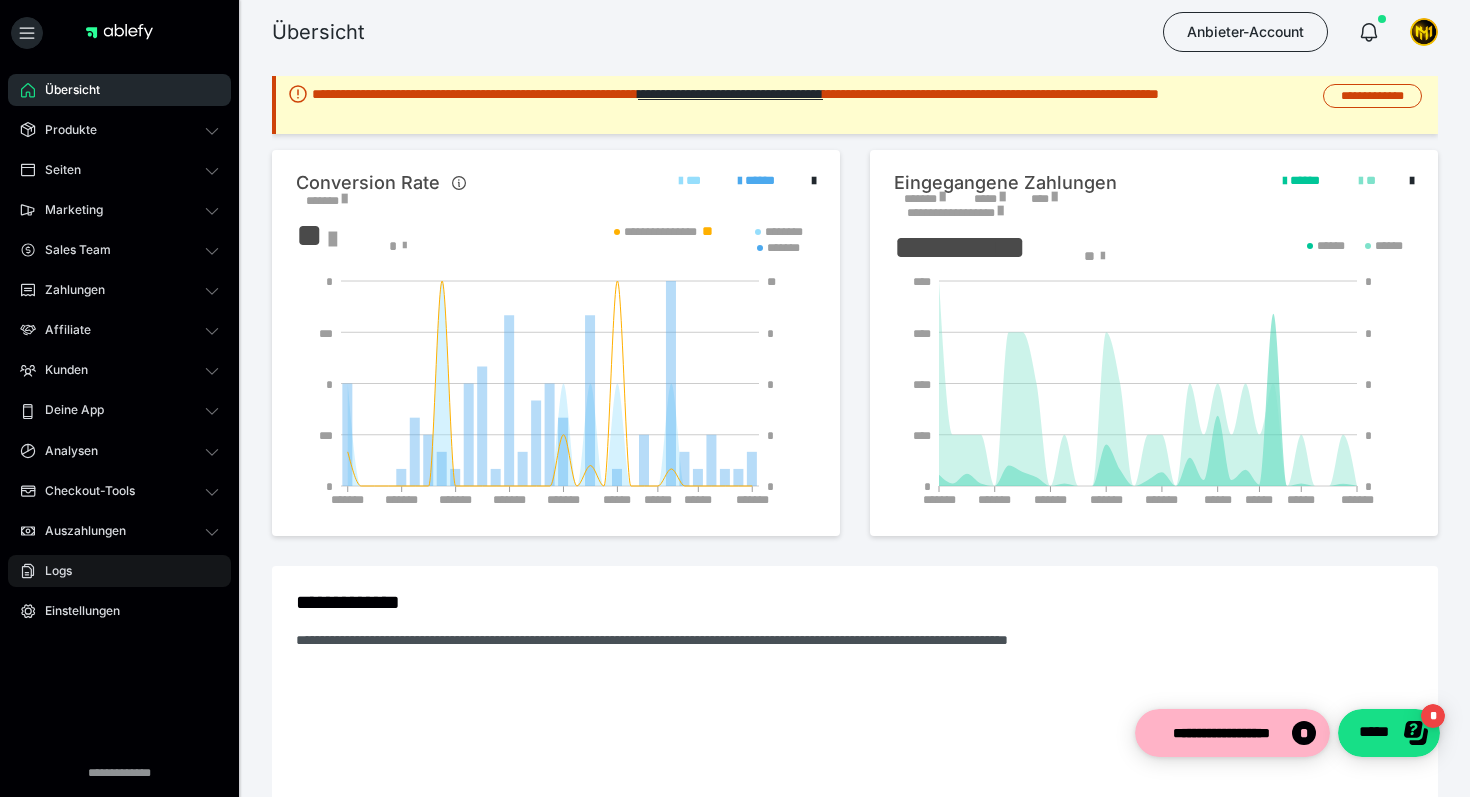 click on "Logs" at bounding box center (119, 571) 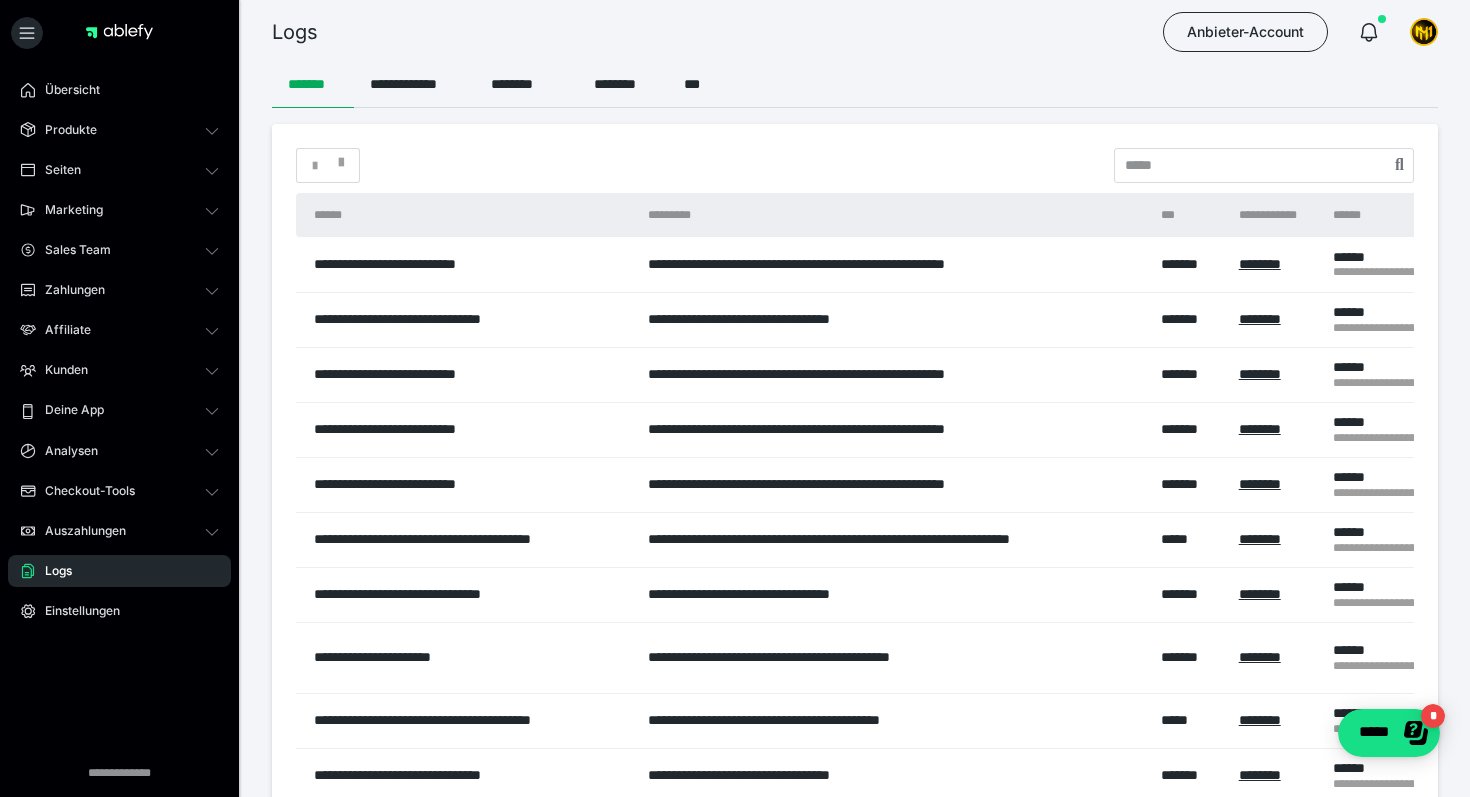 scroll, scrollTop: 214, scrollLeft: 0, axis: vertical 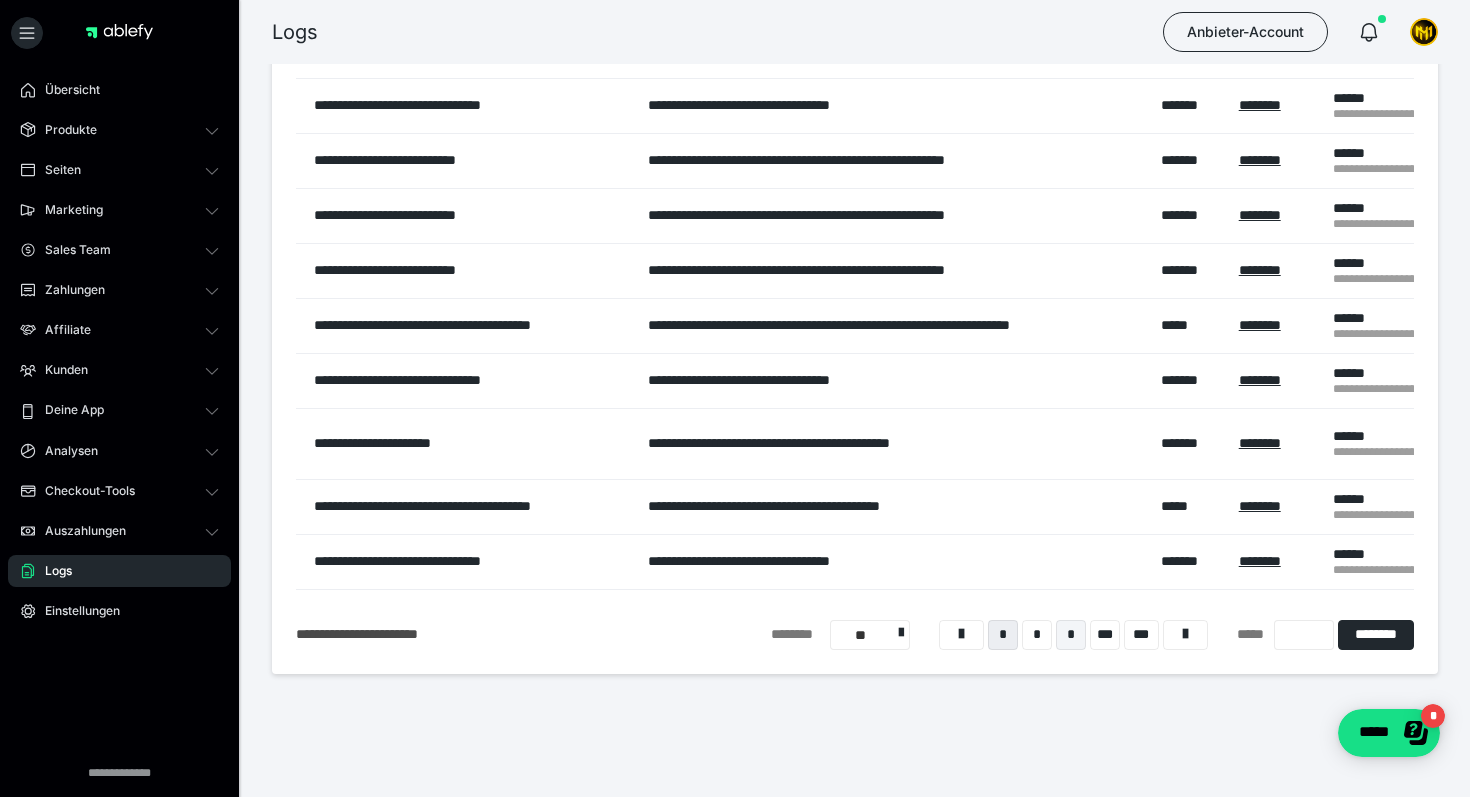 click on "*" at bounding box center [1071, 635] 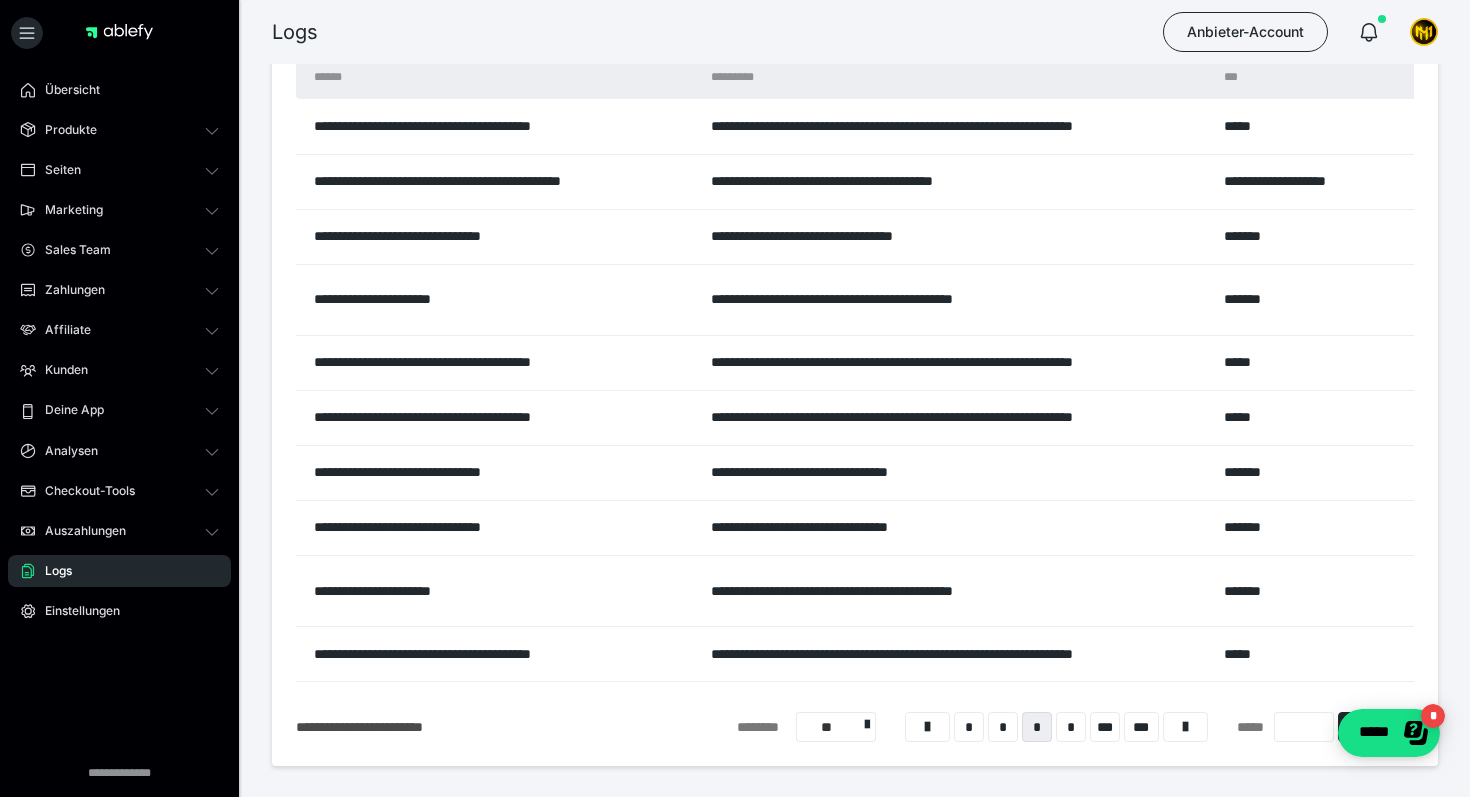 scroll, scrollTop: 130, scrollLeft: 0, axis: vertical 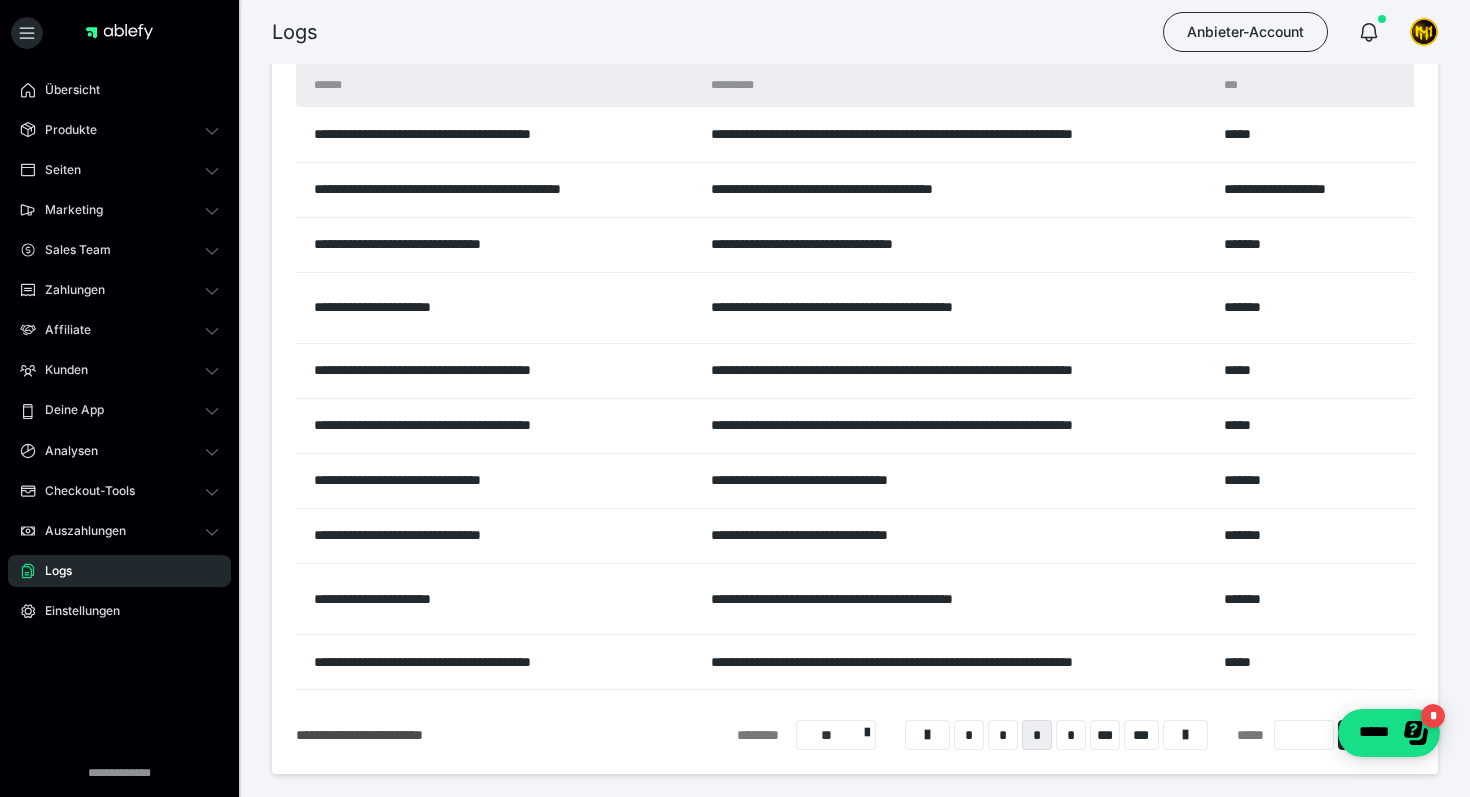 click on "**********" at bounding box center (498, 244) 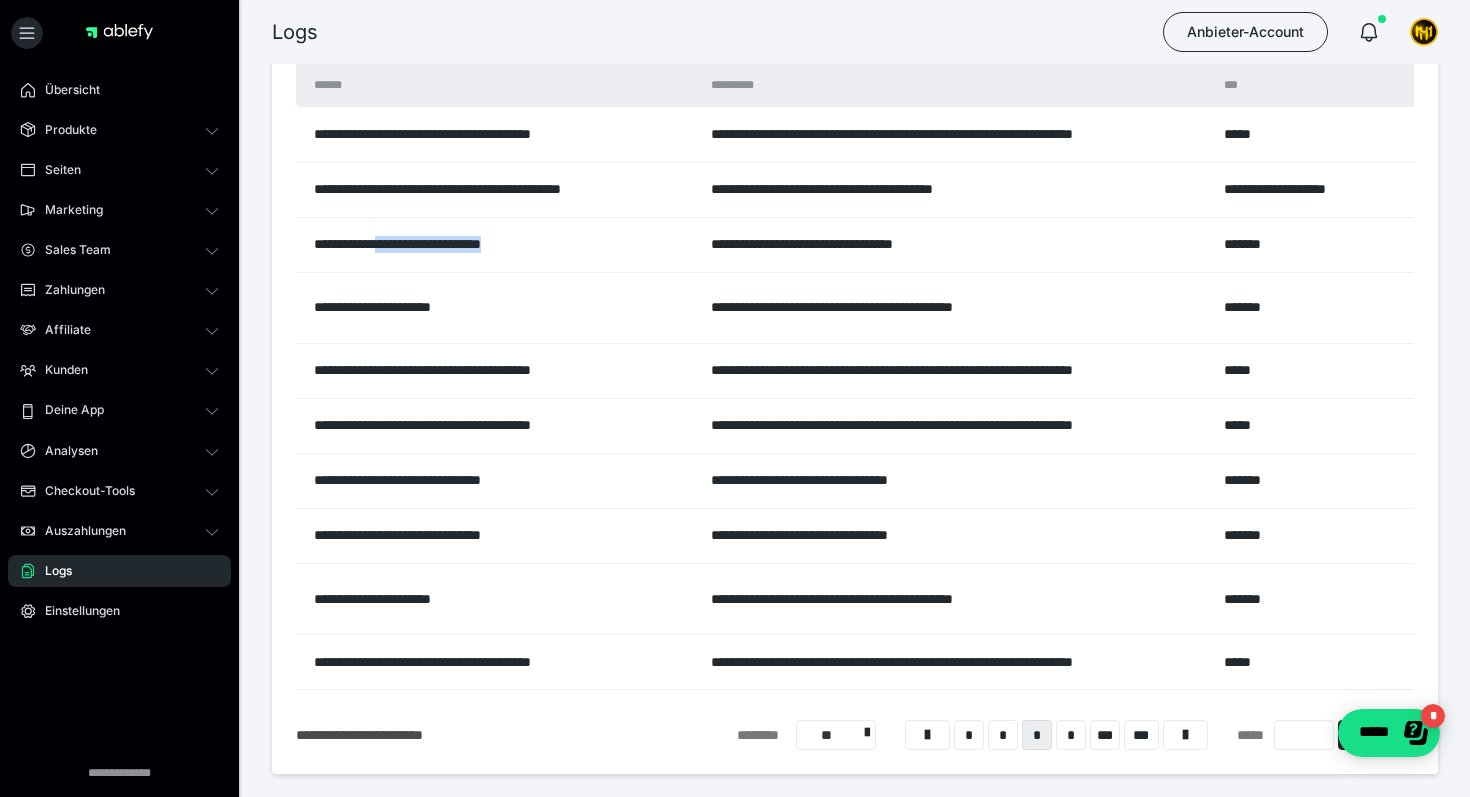click on "**********" at bounding box center (498, 244) 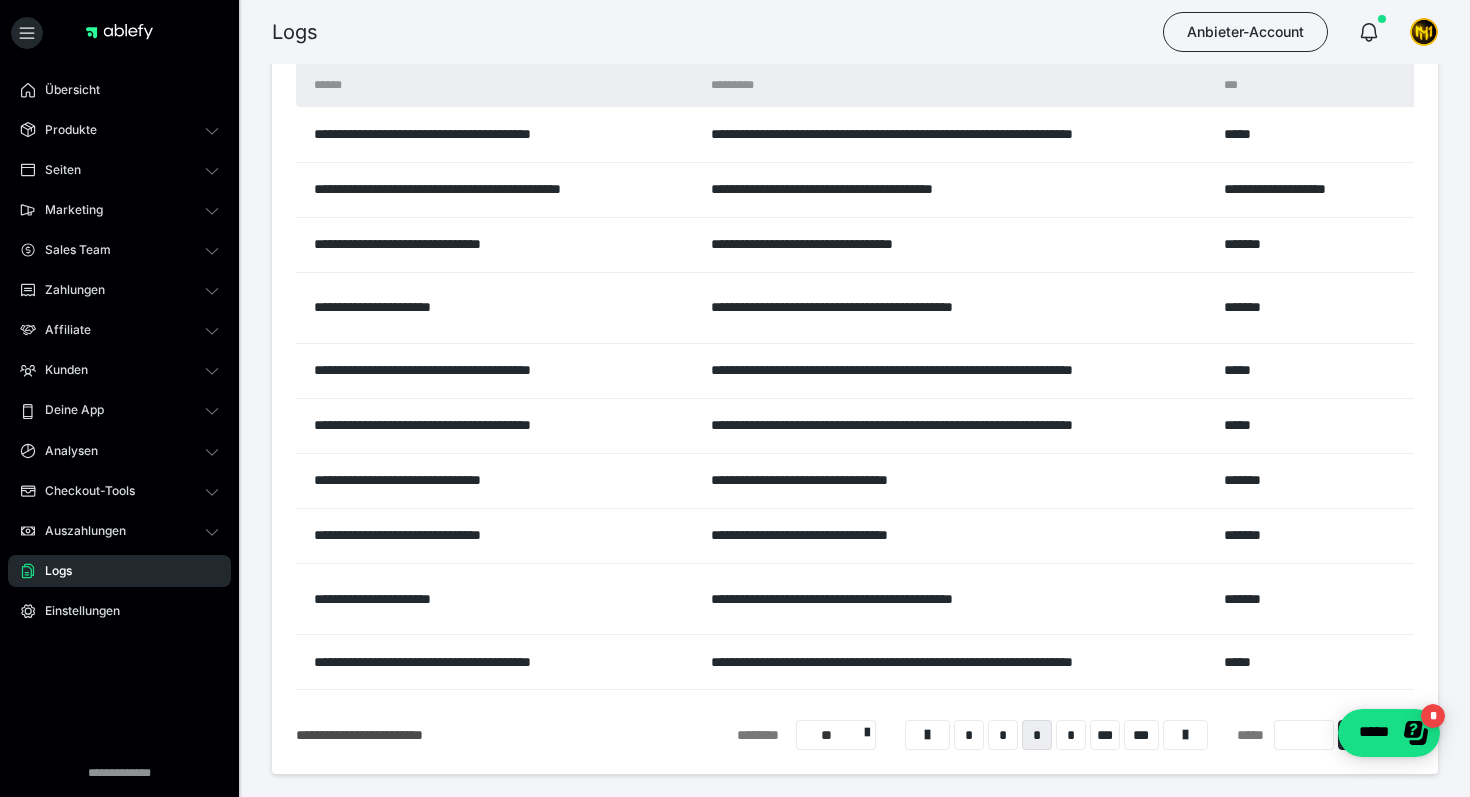 click on "**********" at bounding box center (498, 307) 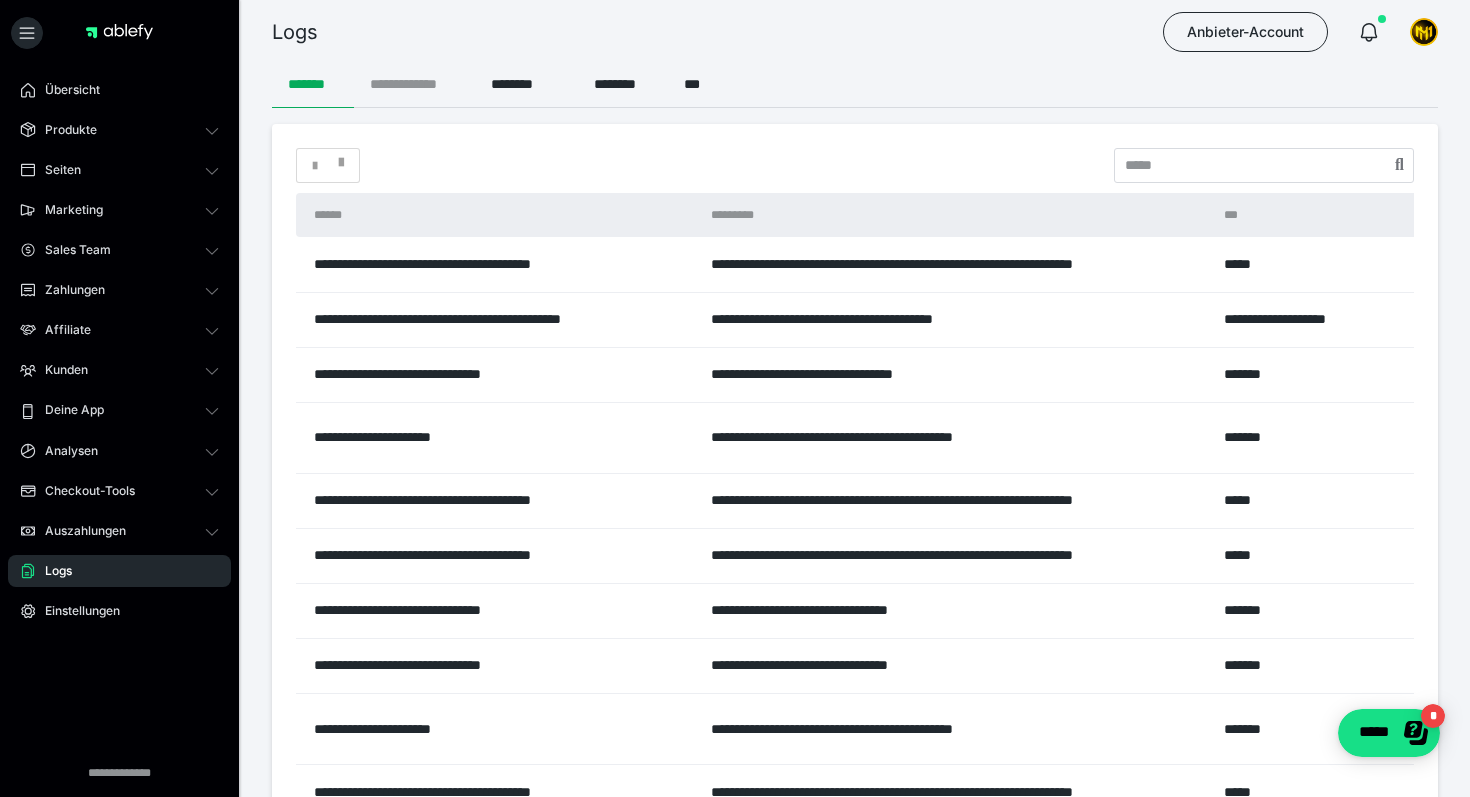 click on "**********" at bounding box center [414, 84] 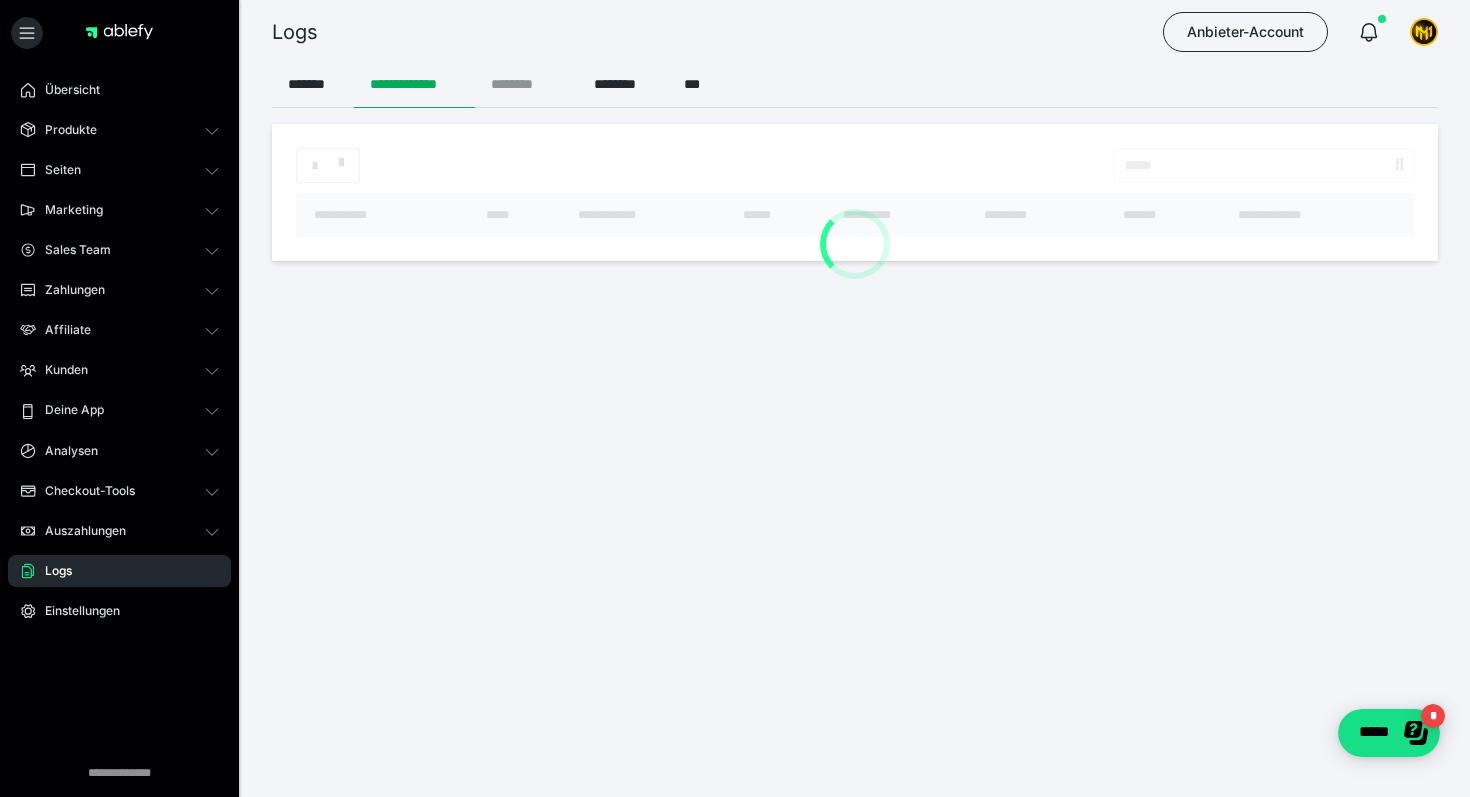 click on "********" at bounding box center [526, 84] 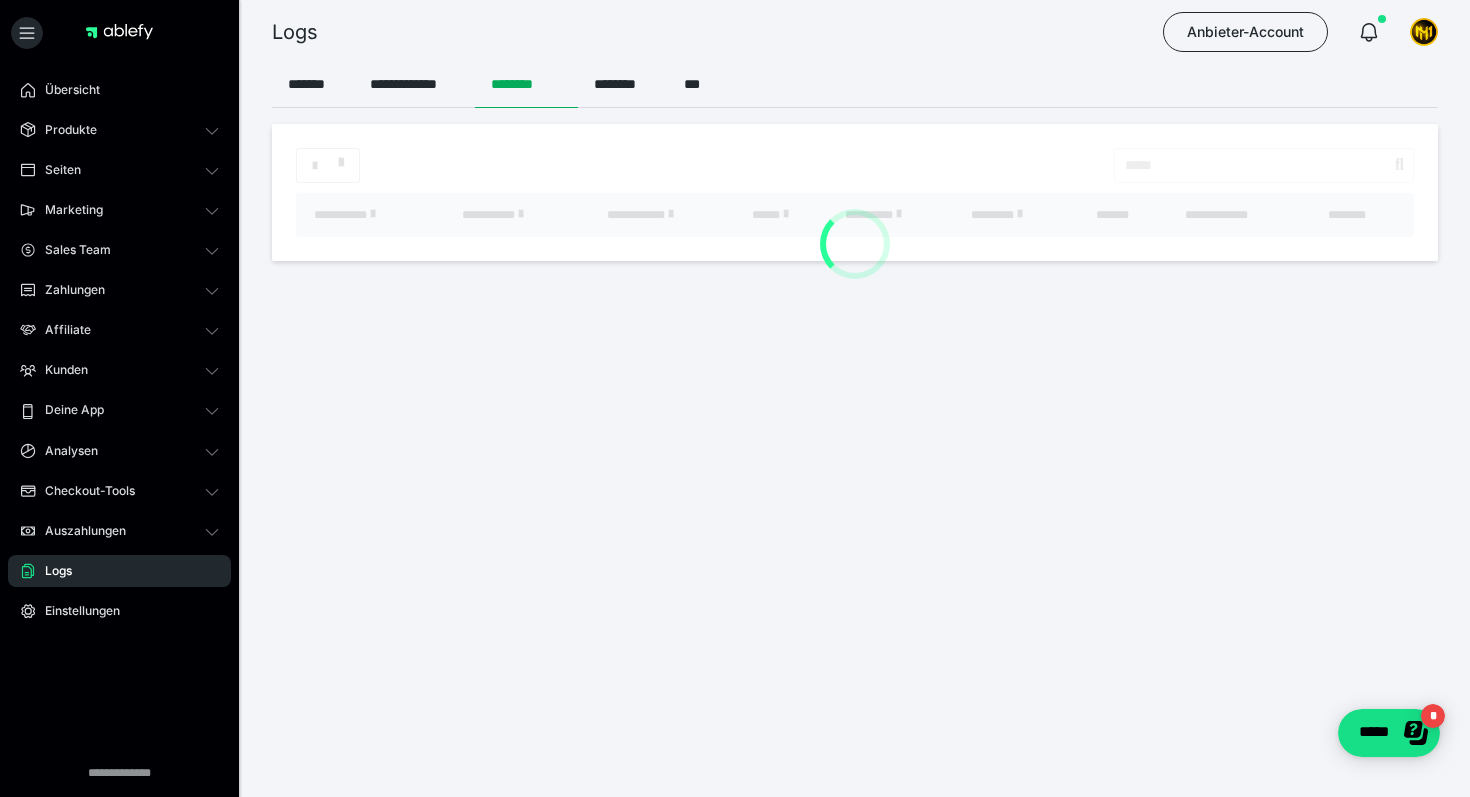 click on "Logs" at bounding box center [119, 571] 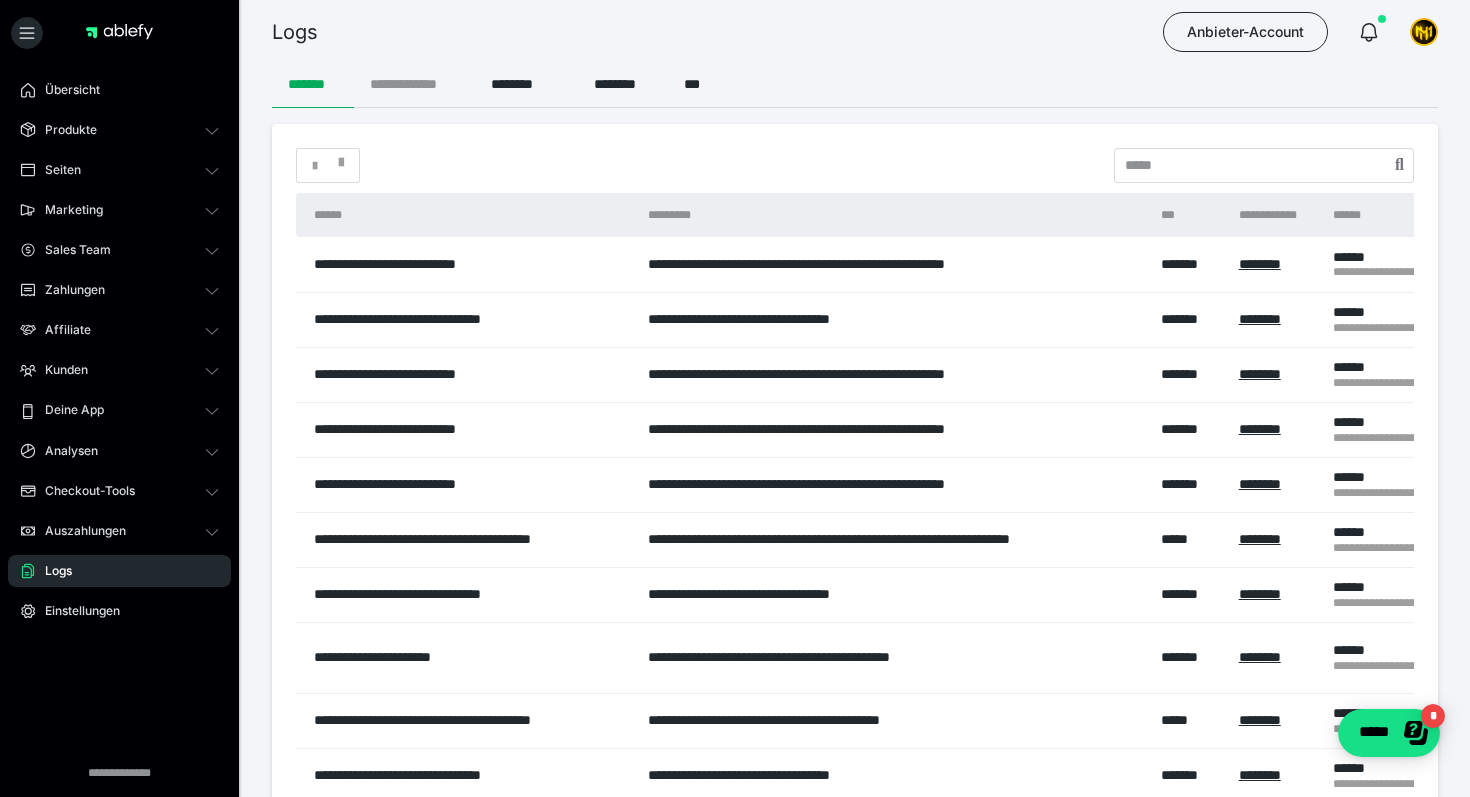 click on "**********" at bounding box center (414, 84) 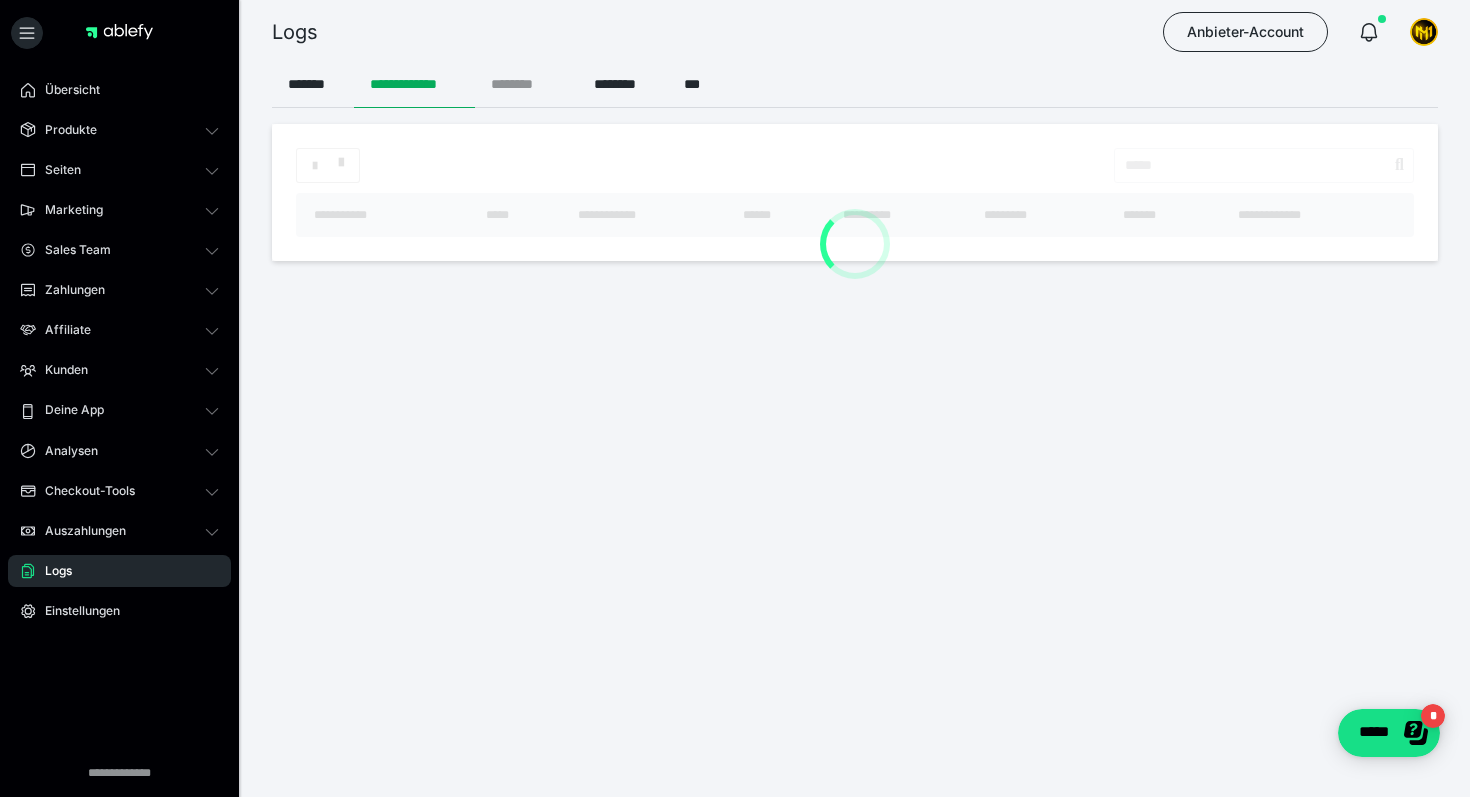click on "********" at bounding box center (526, 84) 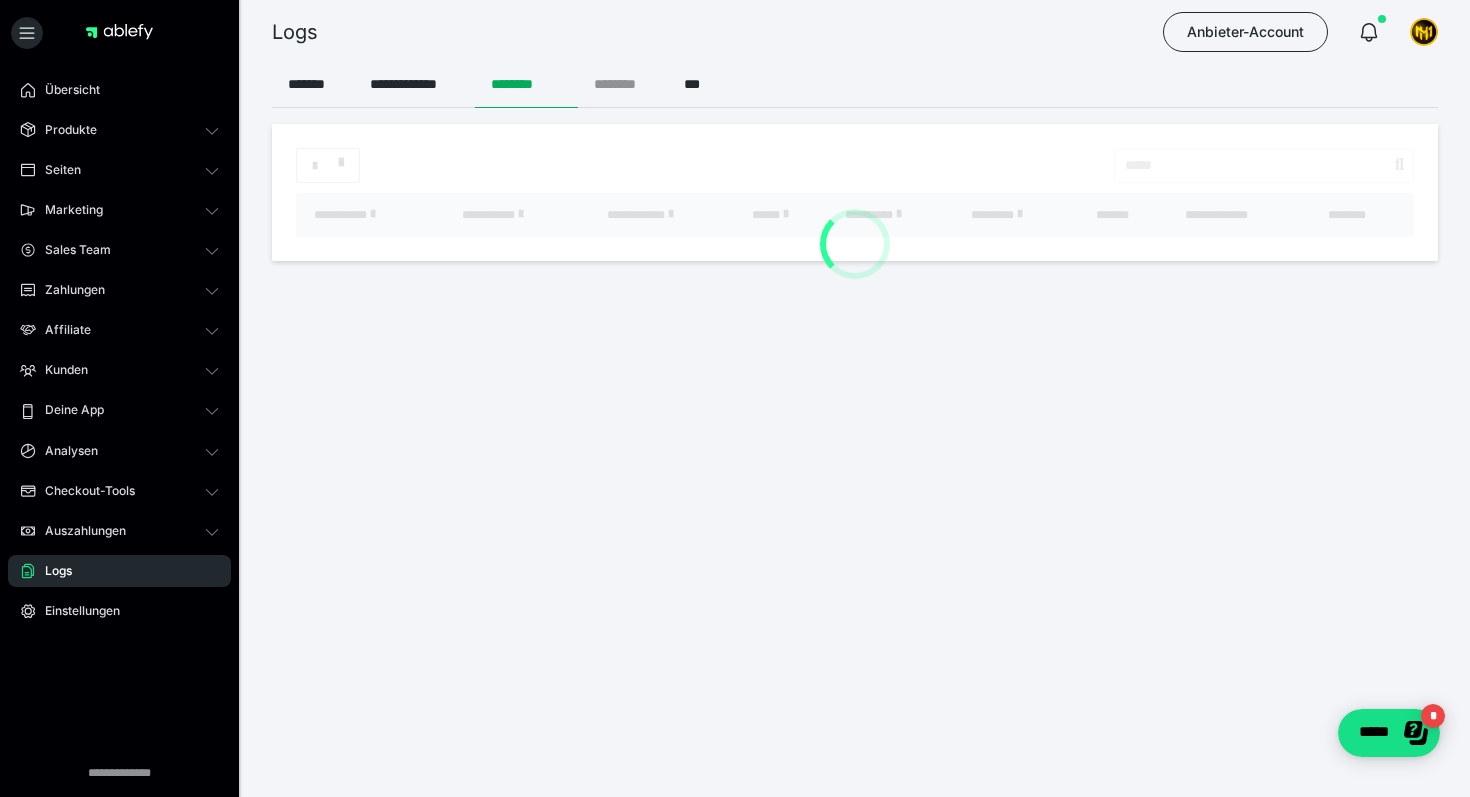 click on "********" at bounding box center [623, 84] 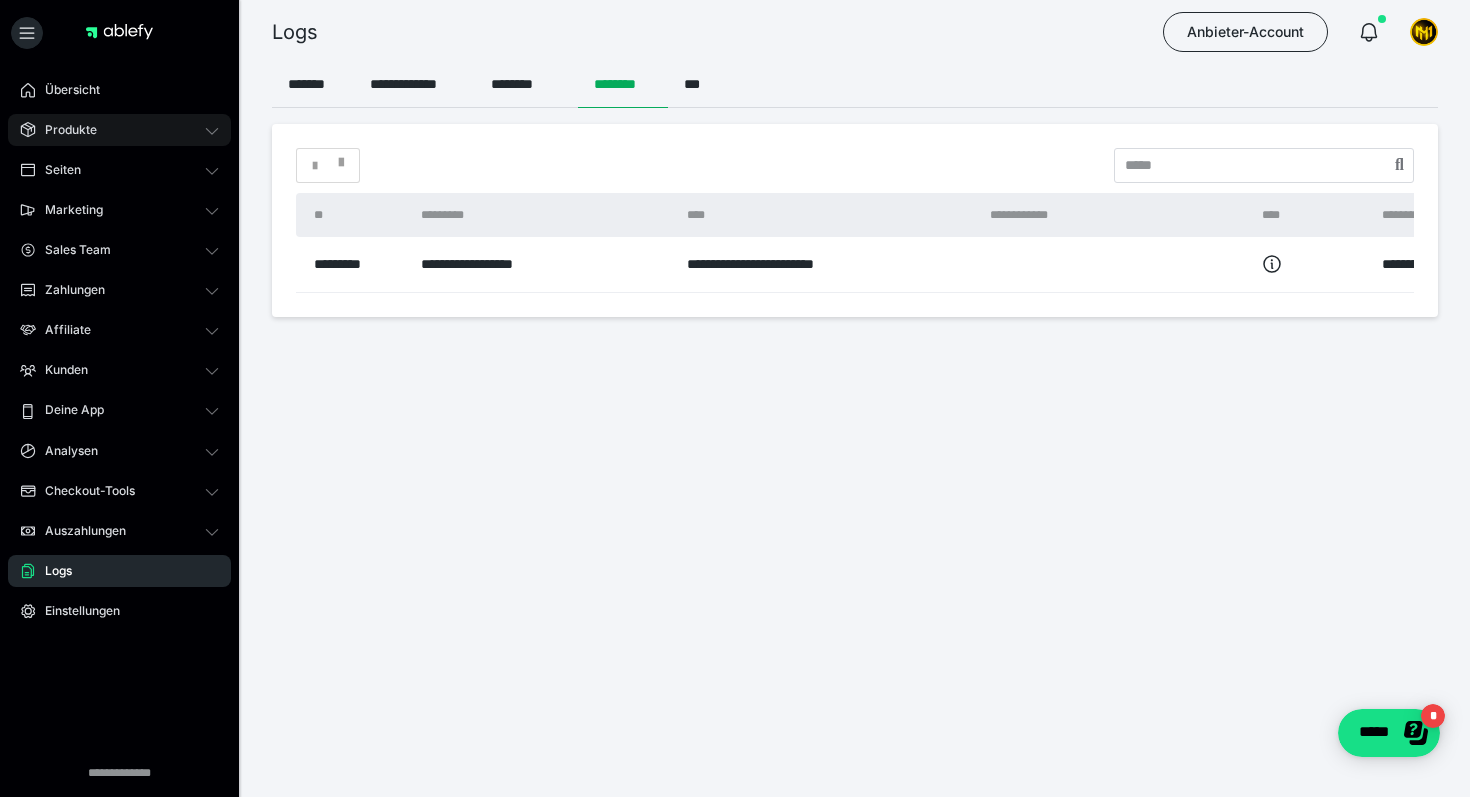 click on "Produkte" at bounding box center (119, 130) 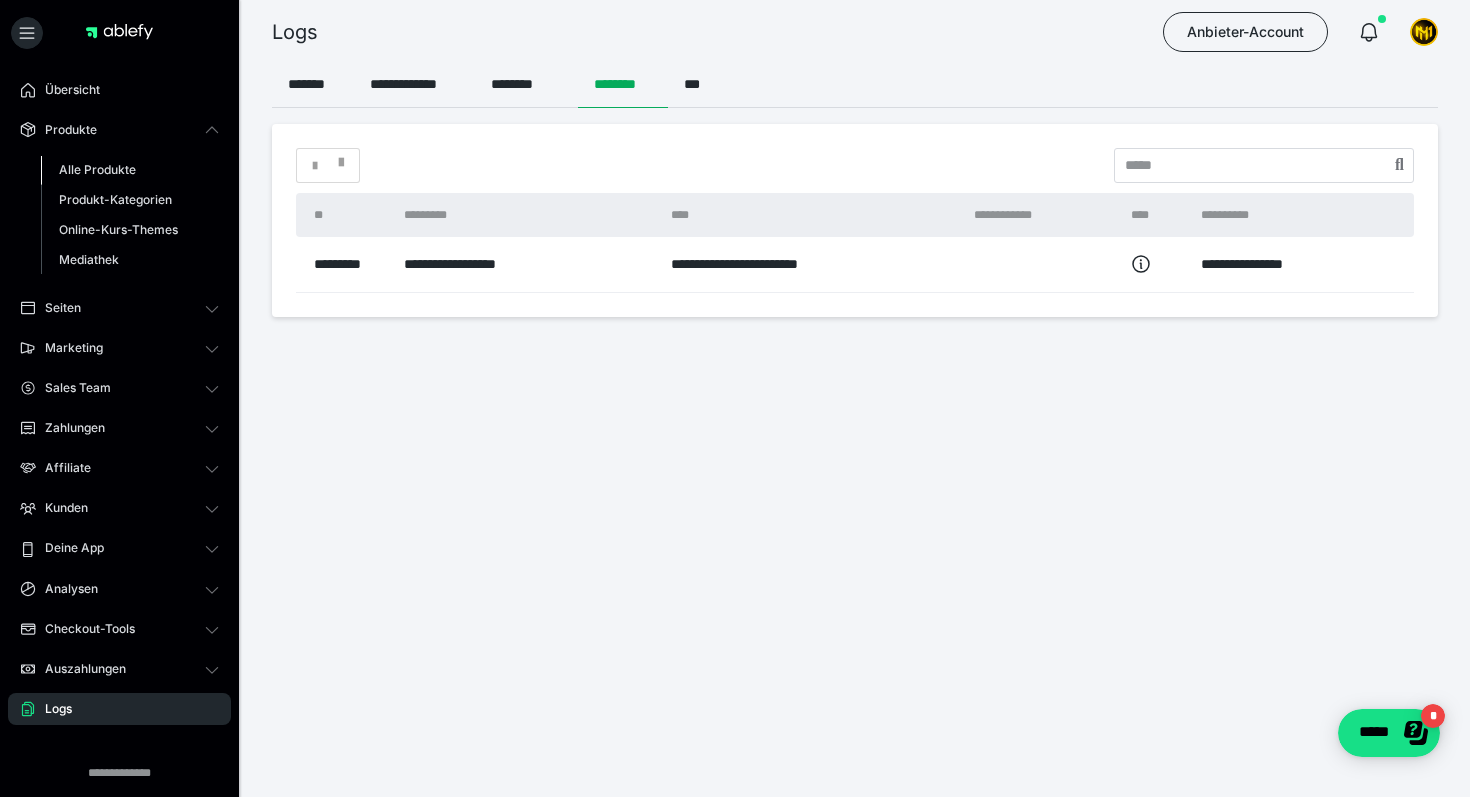 click on "Alle Produkte" at bounding box center (97, 169) 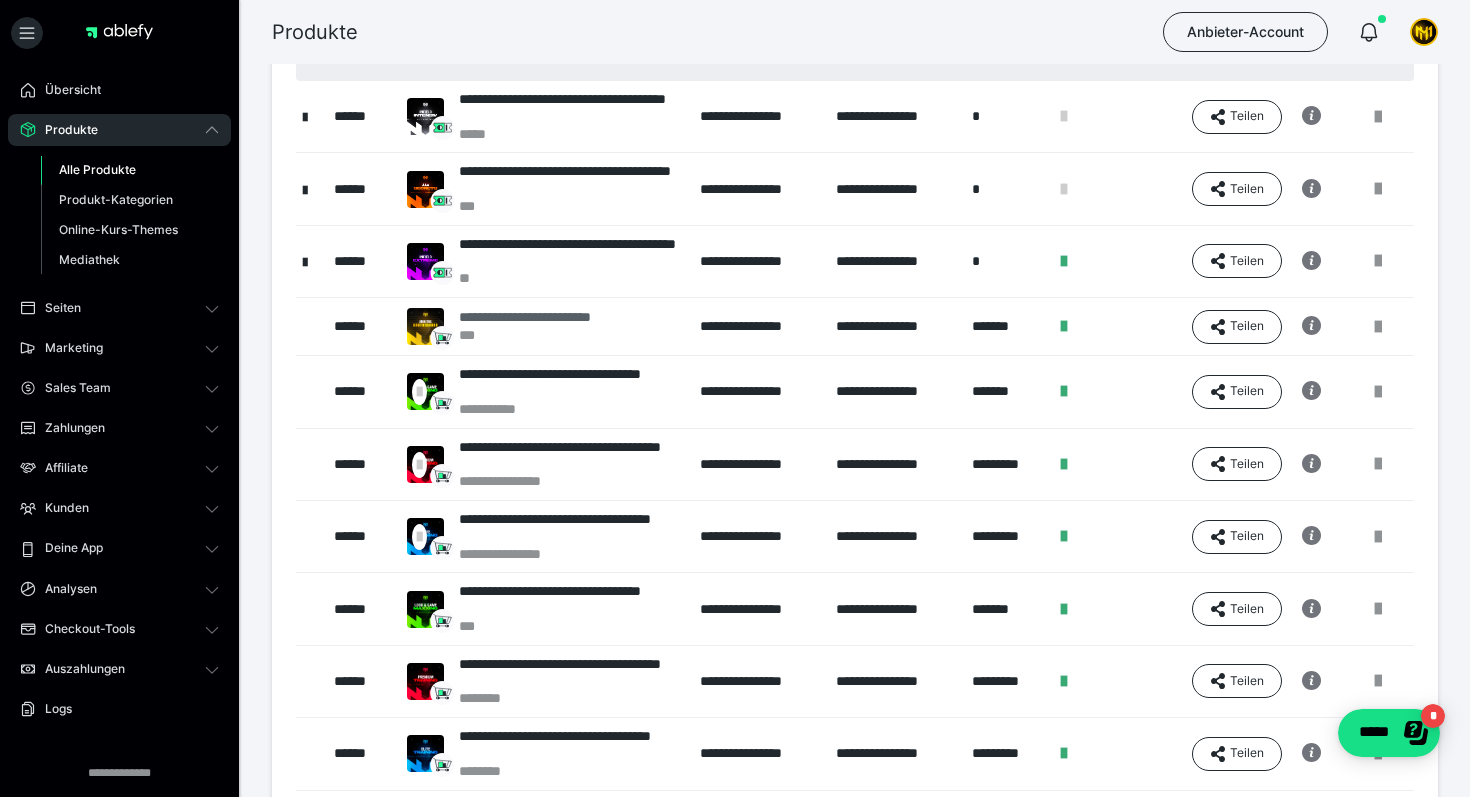scroll, scrollTop: 327, scrollLeft: 0, axis: vertical 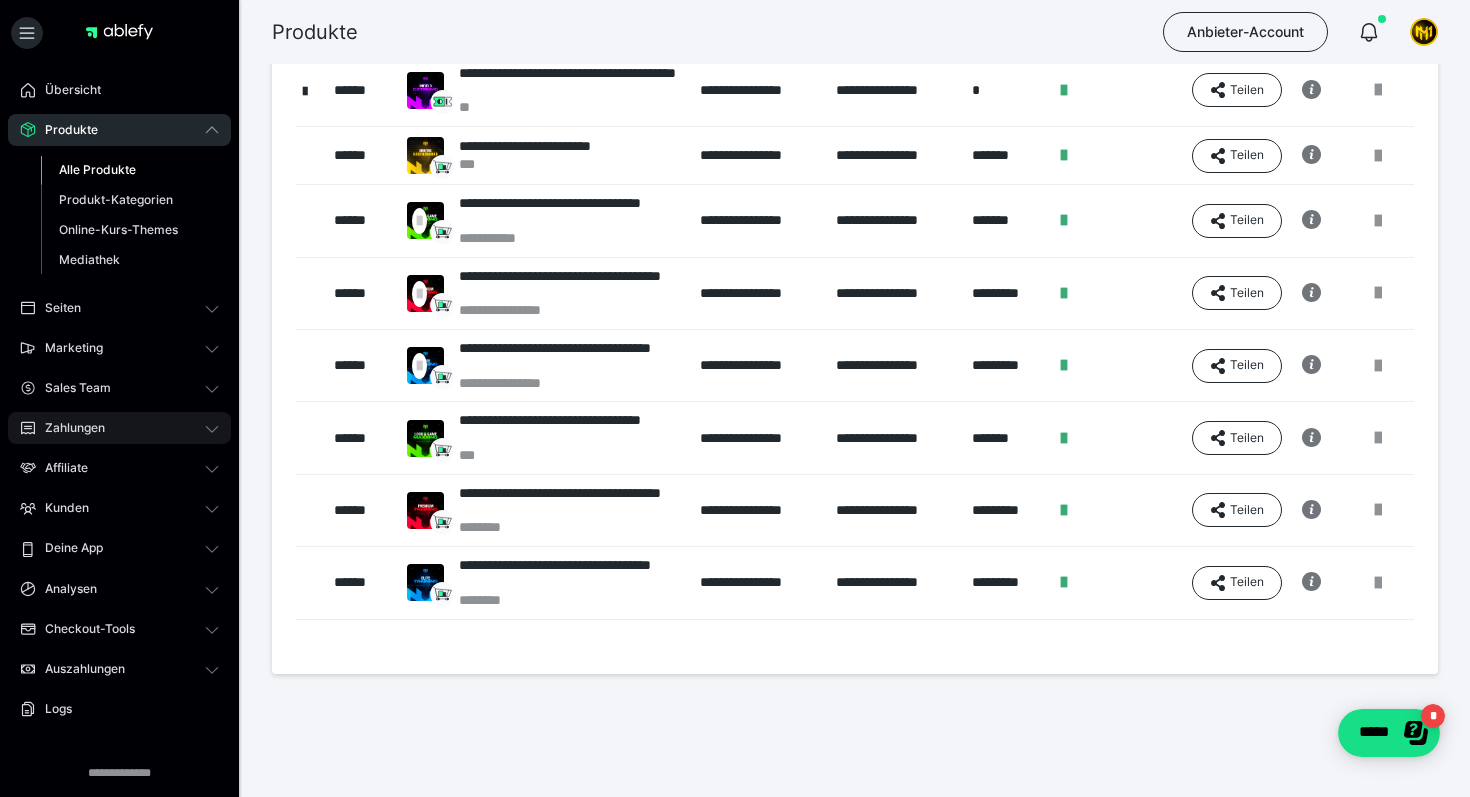 click on "Zahlungen" at bounding box center [119, 428] 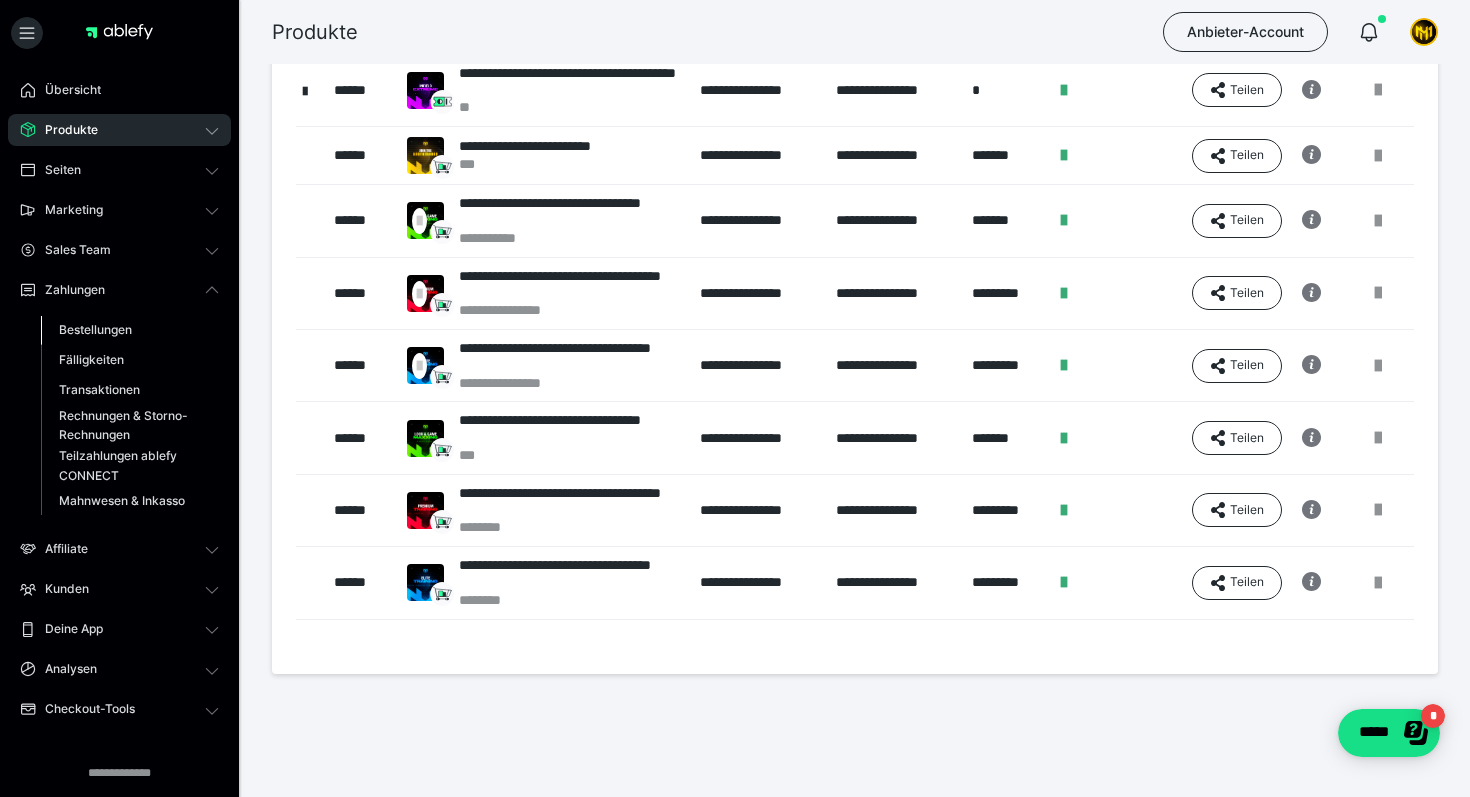 click on "Bestellungen" at bounding box center [95, 329] 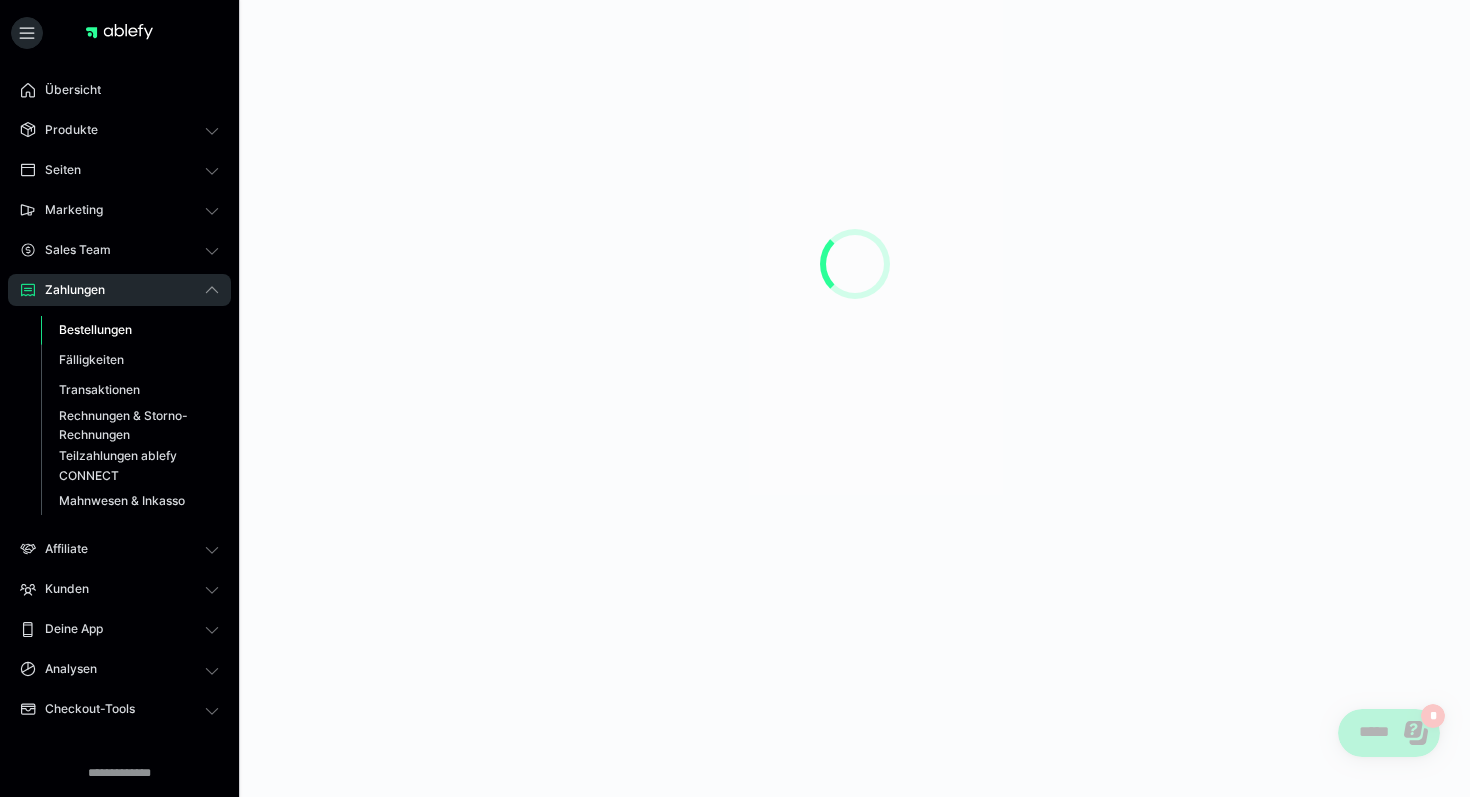 scroll, scrollTop: 0, scrollLeft: 0, axis: both 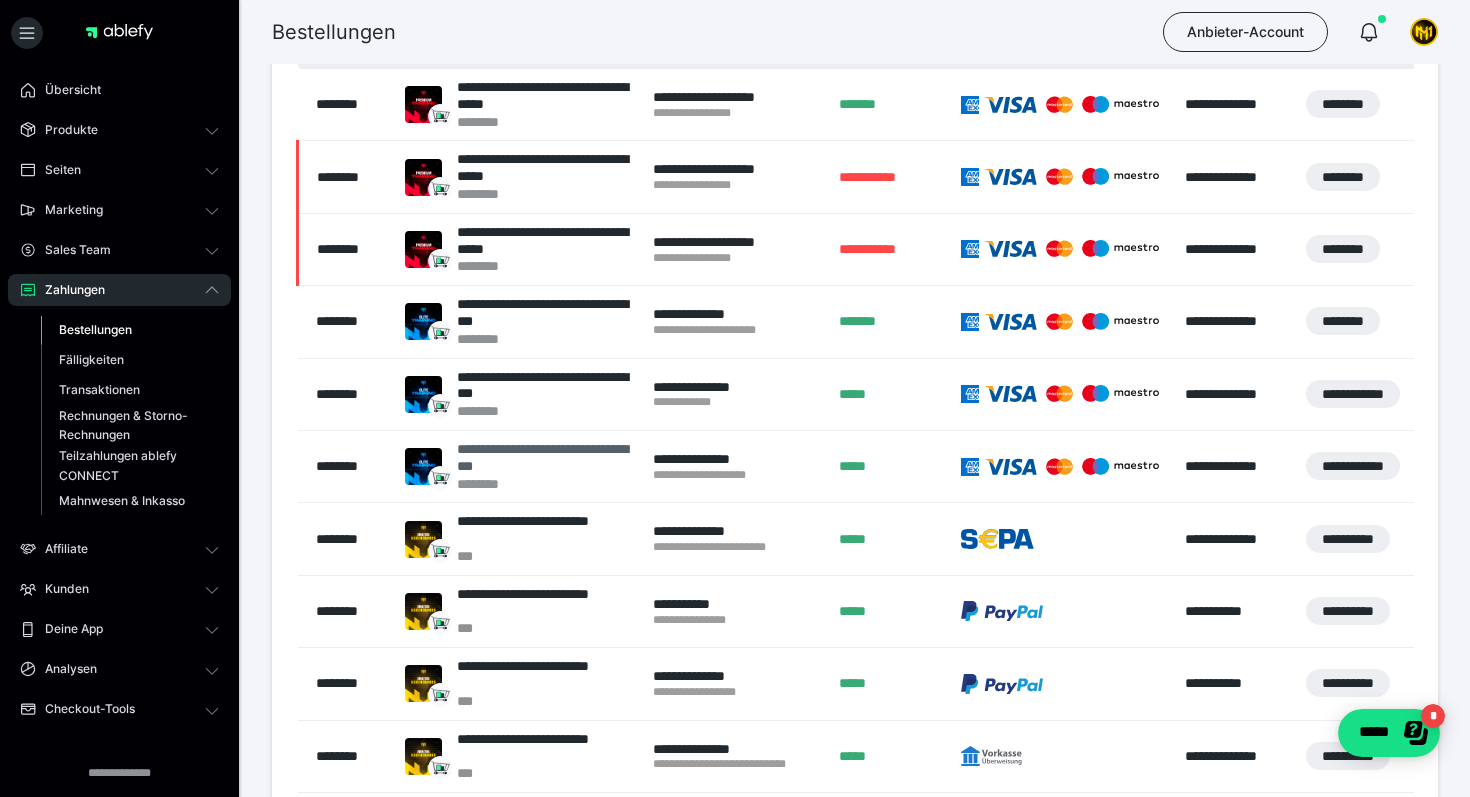 click on "**********" at bounding box center (545, 458) 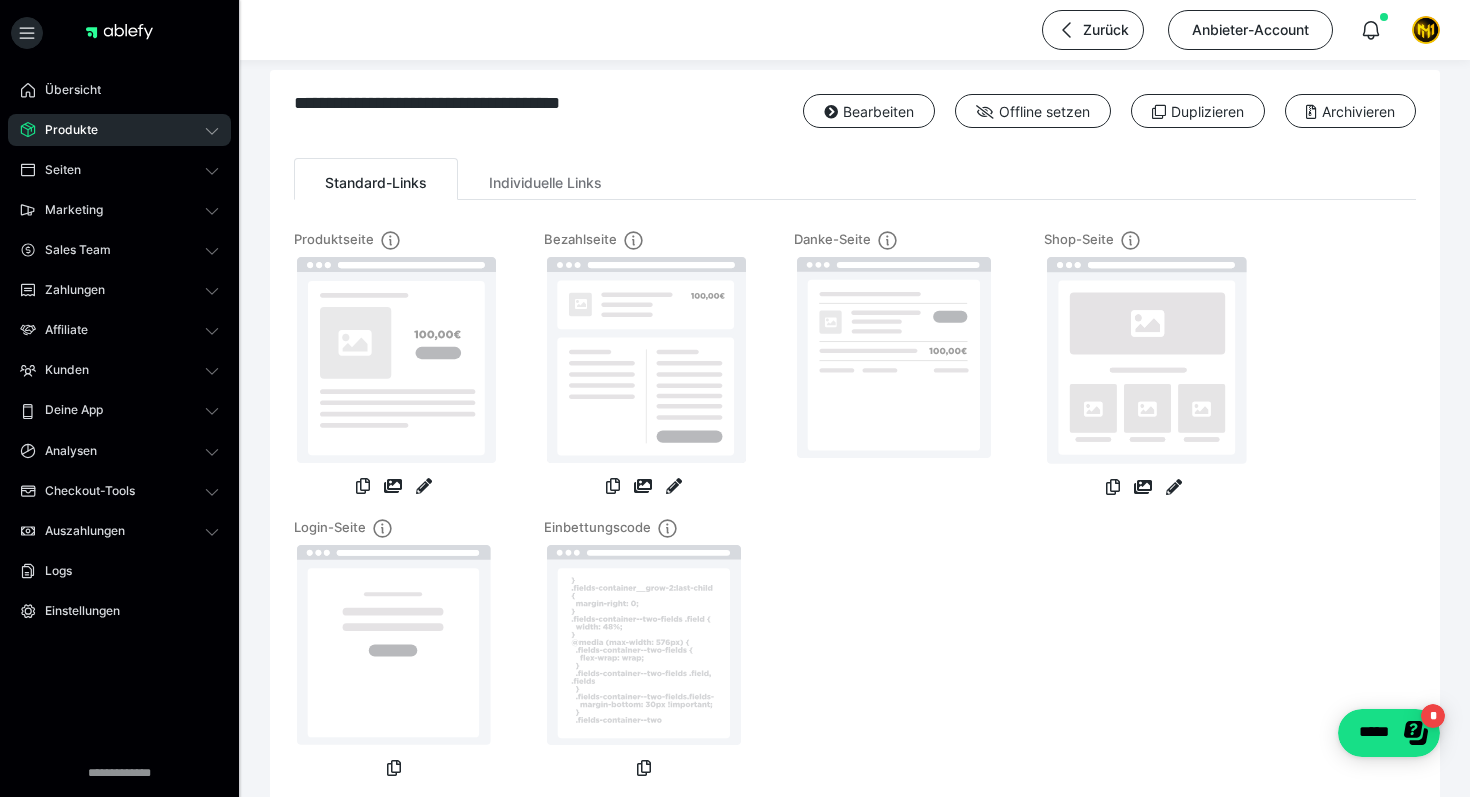 scroll, scrollTop: 23, scrollLeft: 0, axis: vertical 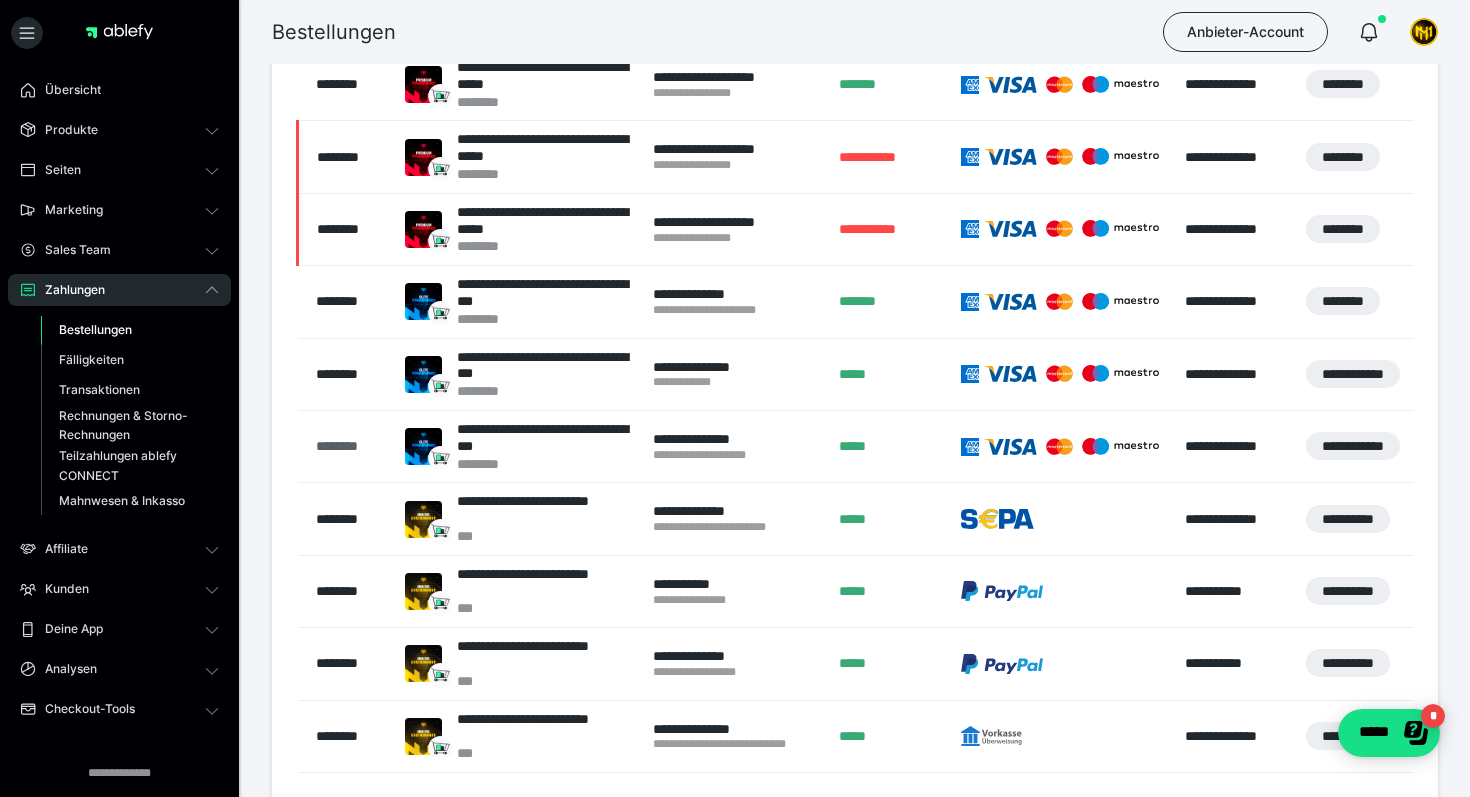 click on "********" at bounding box center (350, 446) 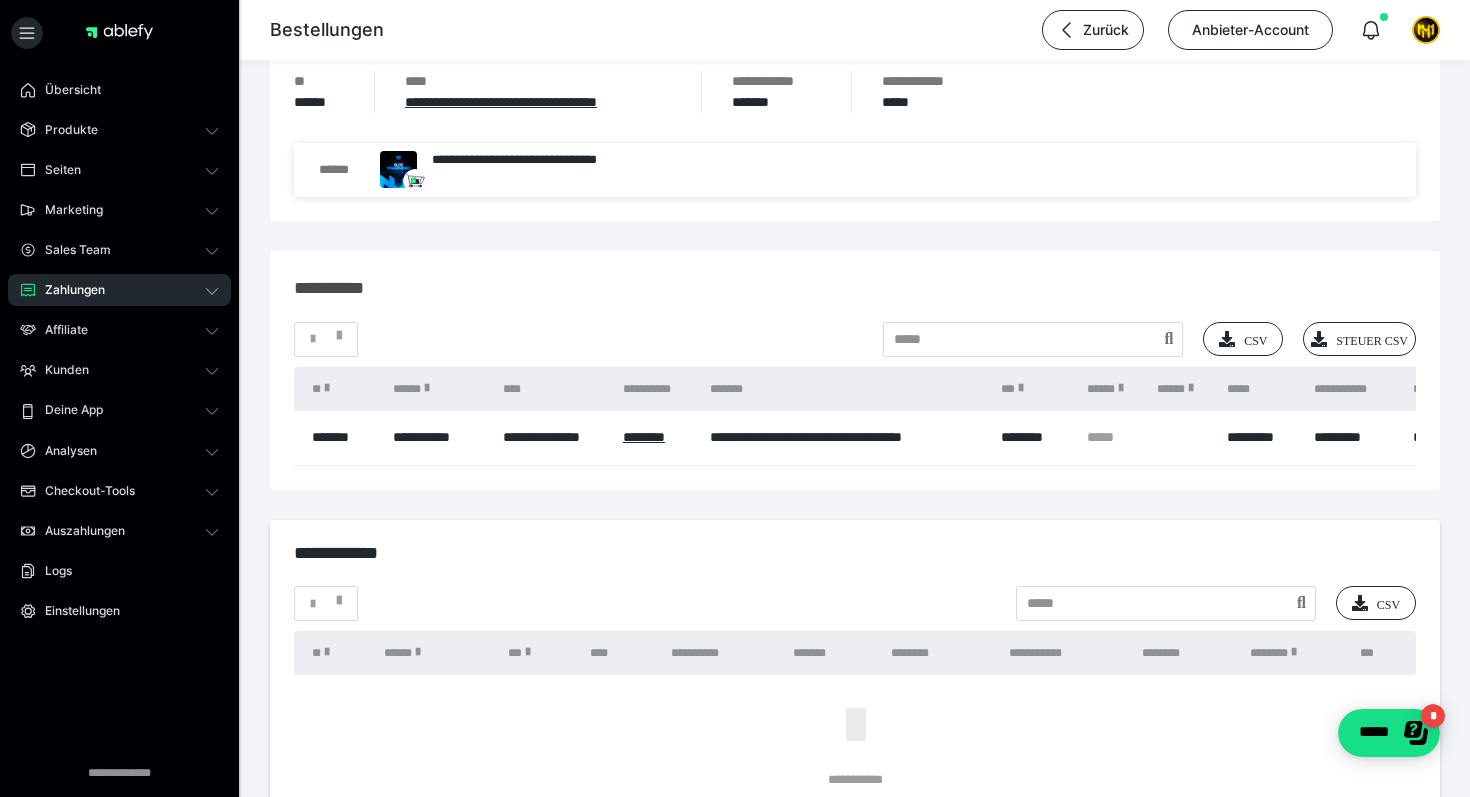 scroll, scrollTop: 1818, scrollLeft: 0, axis: vertical 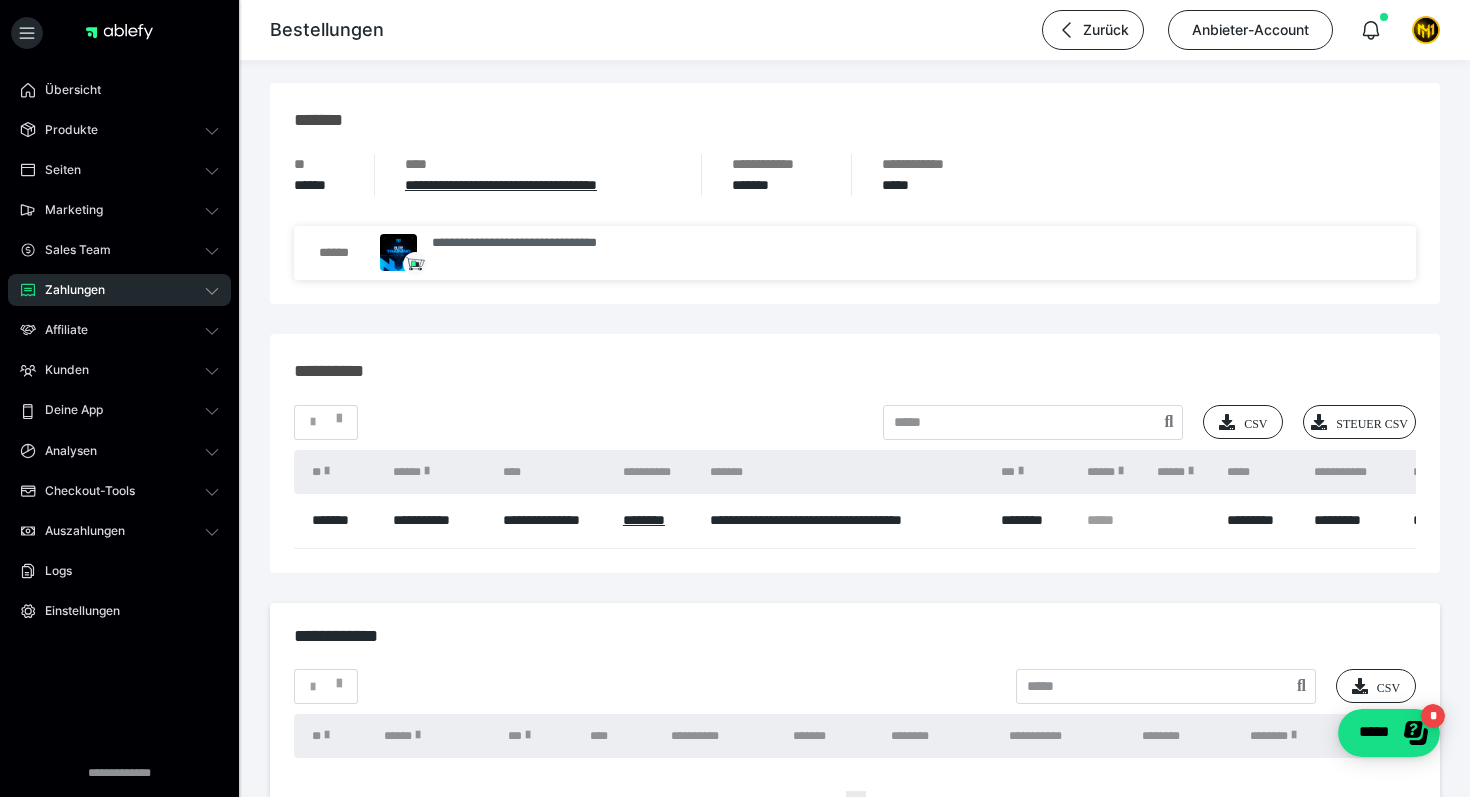 click on "**********" at bounding box center (529, 252) 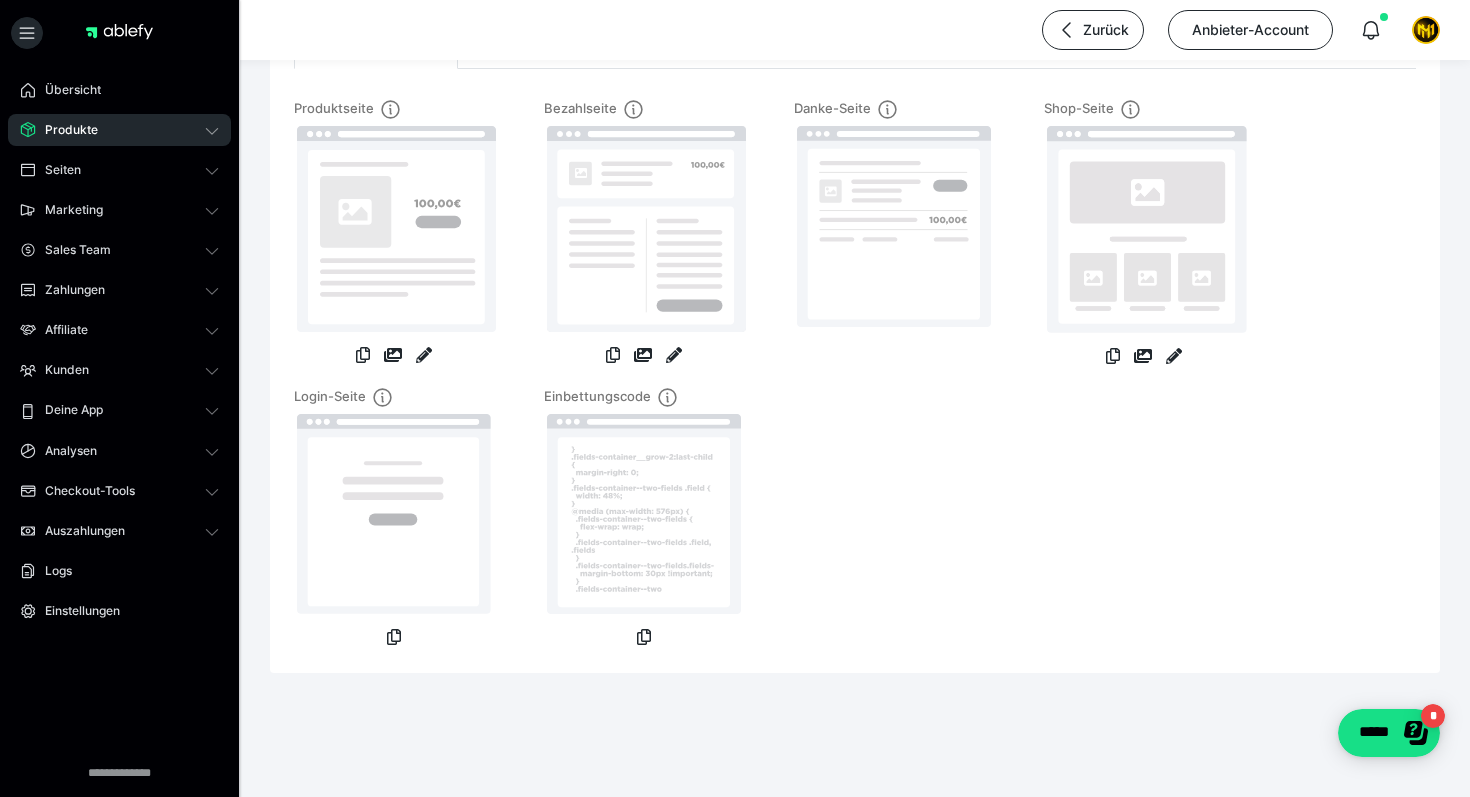 scroll, scrollTop: 0, scrollLeft: 0, axis: both 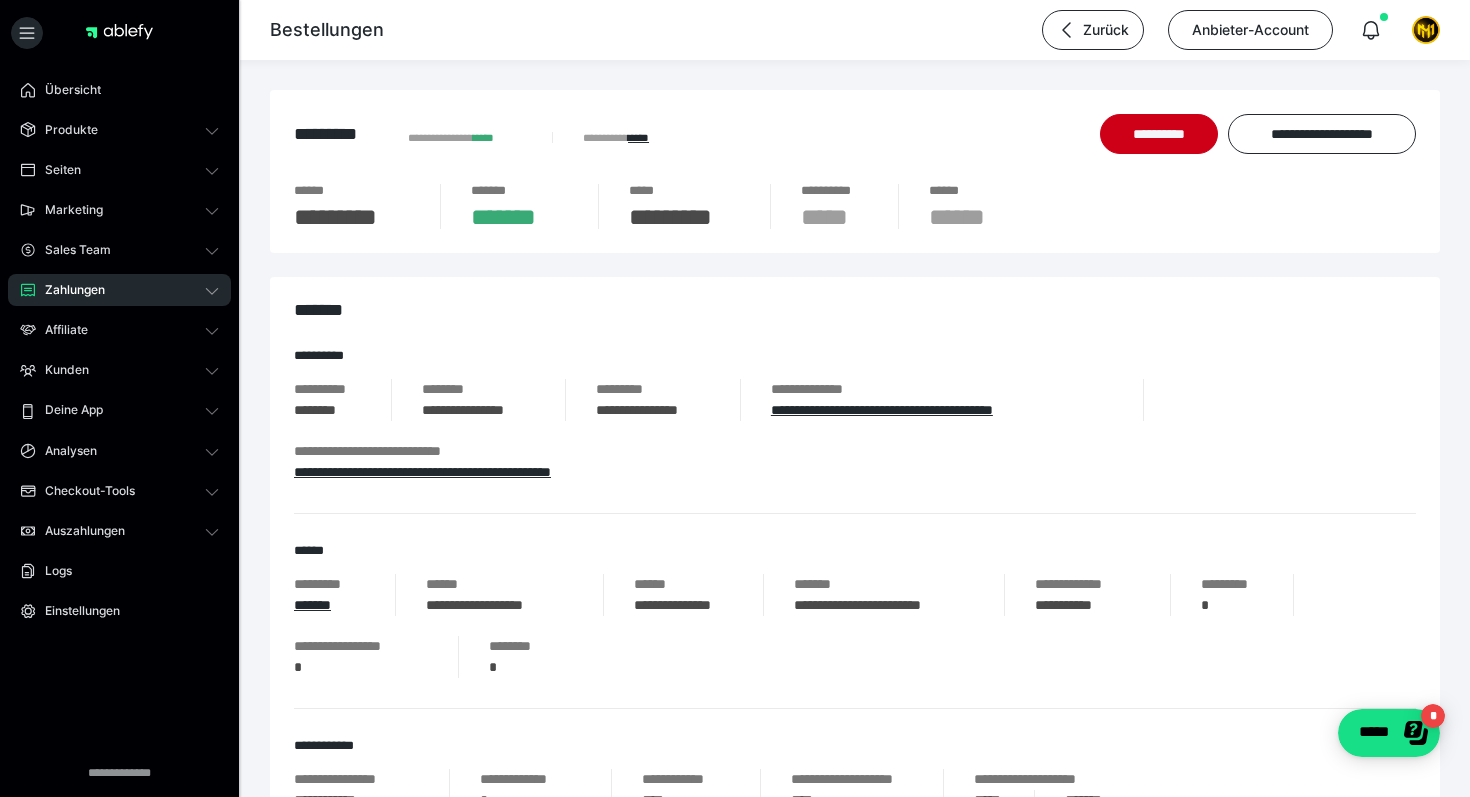 click on "********" at bounding box center (327, 410) 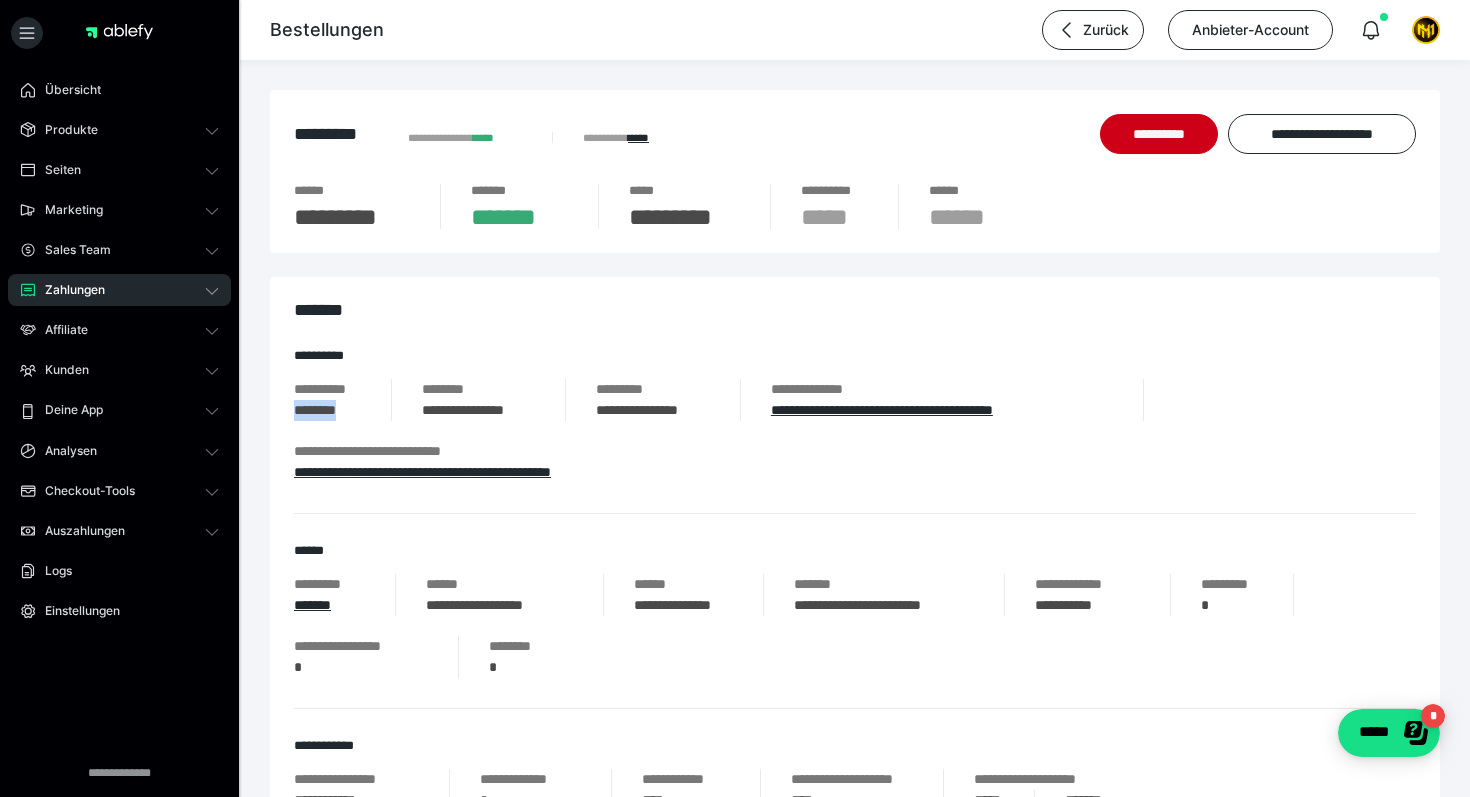 click on "********" at bounding box center (327, 410) 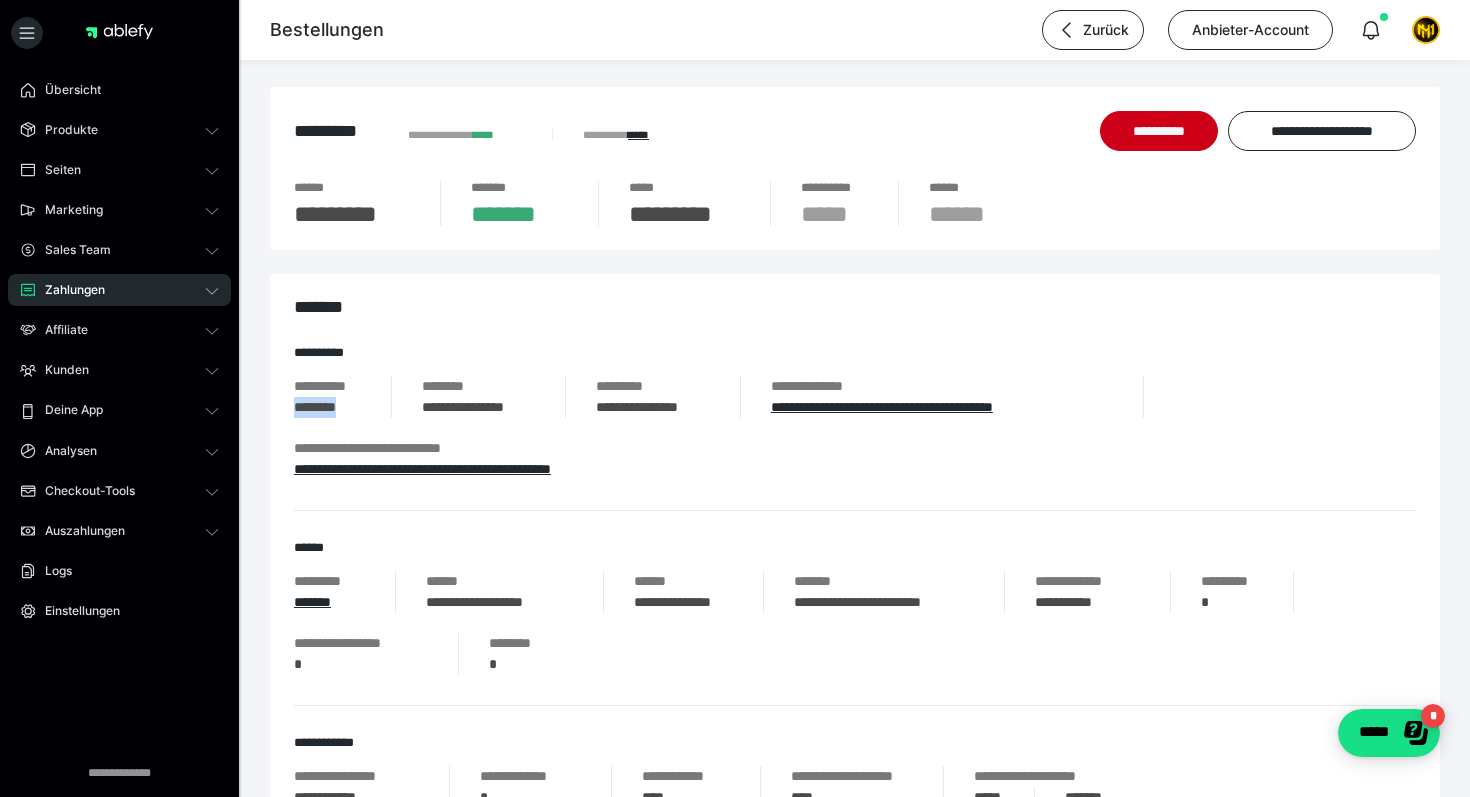 scroll, scrollTop: 5, scrollLeft: 0, axis: vertical 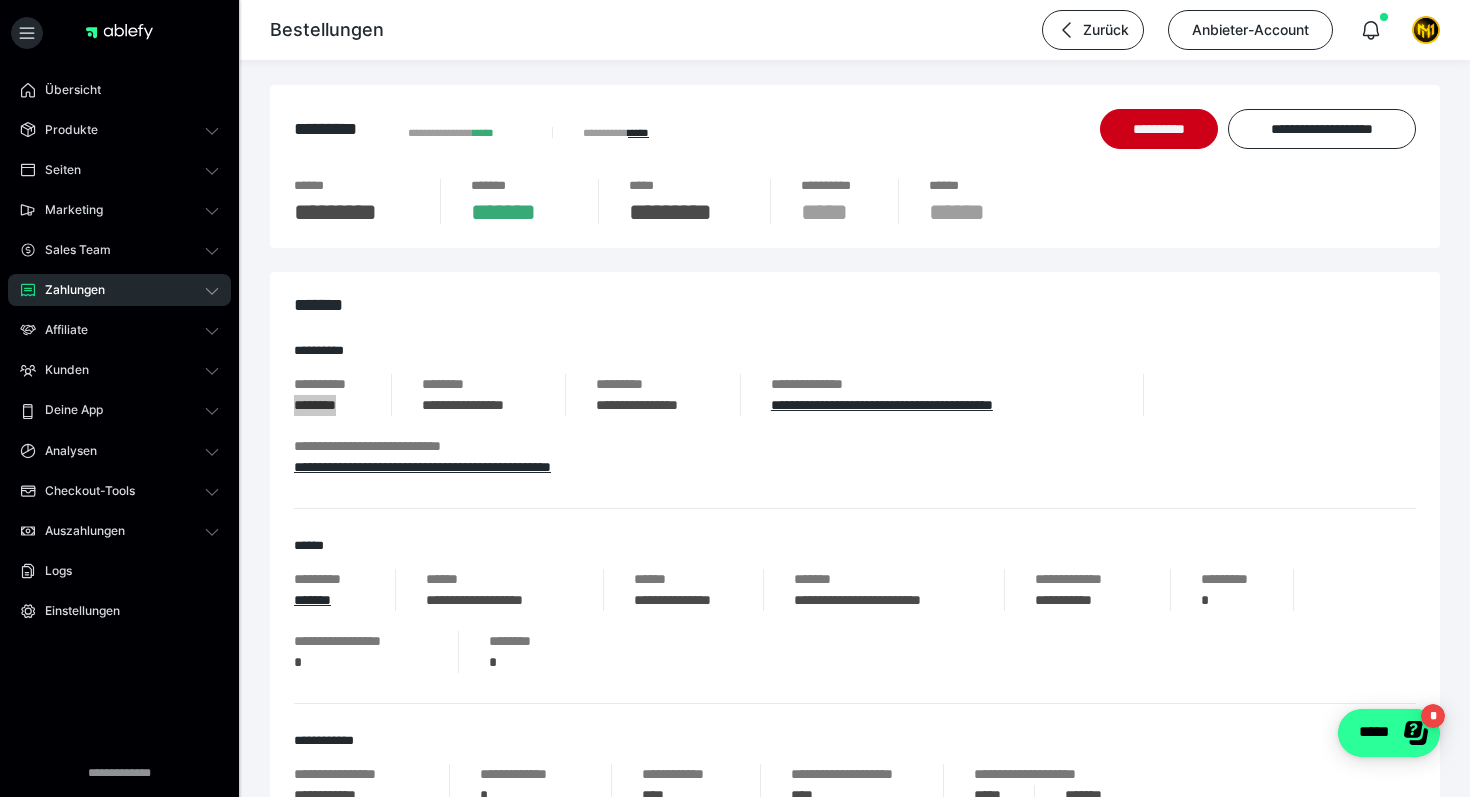 click on "*****" 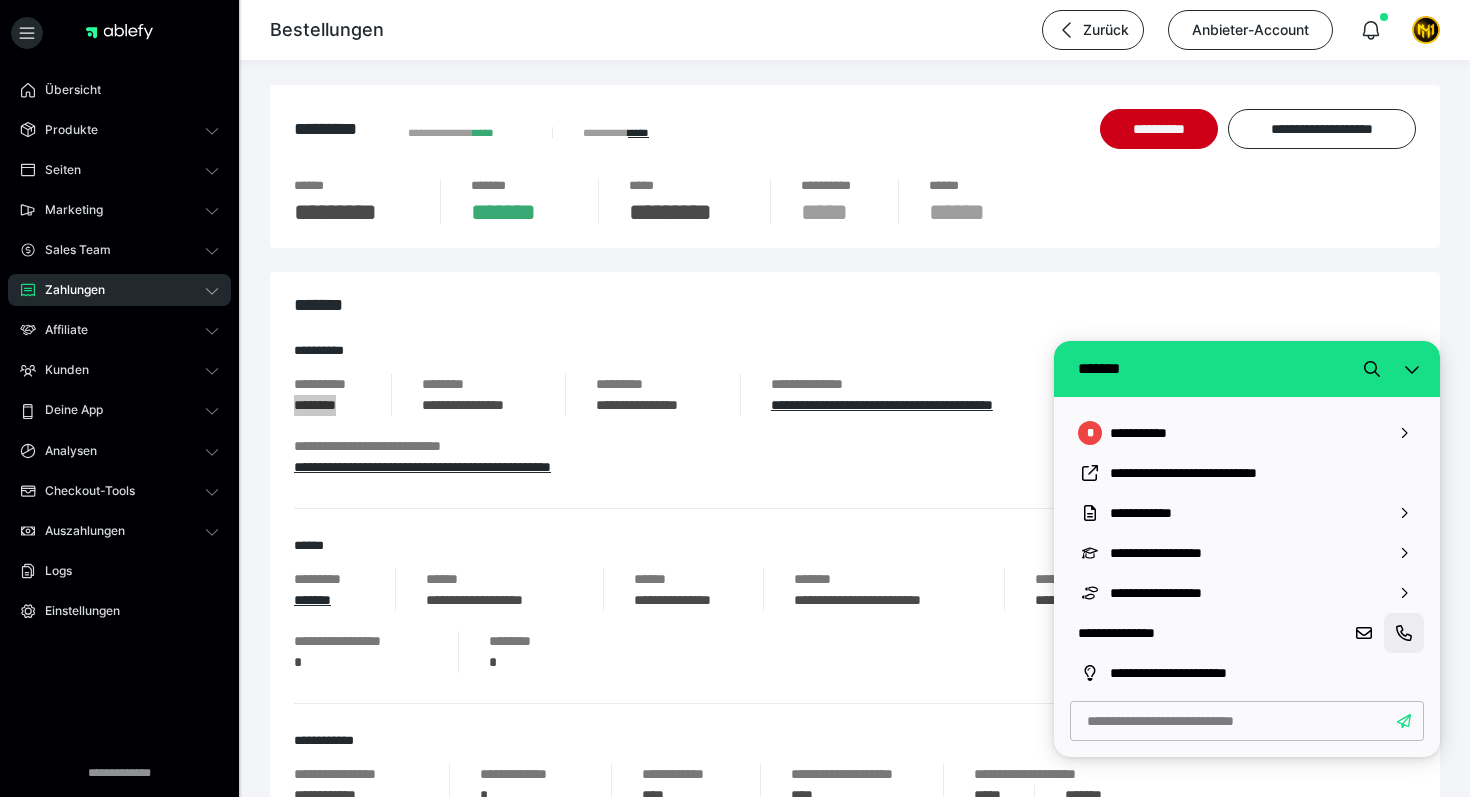 click 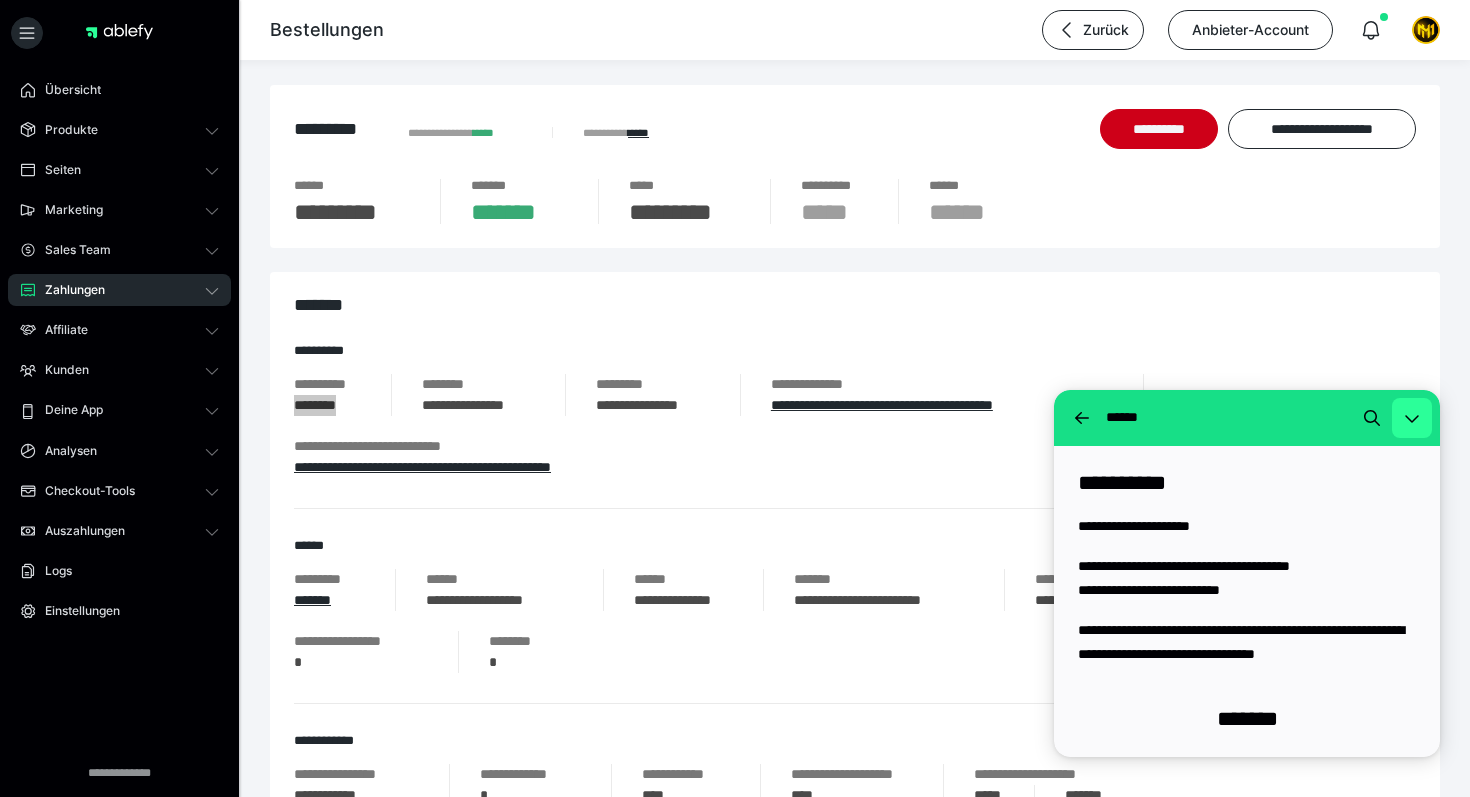 click 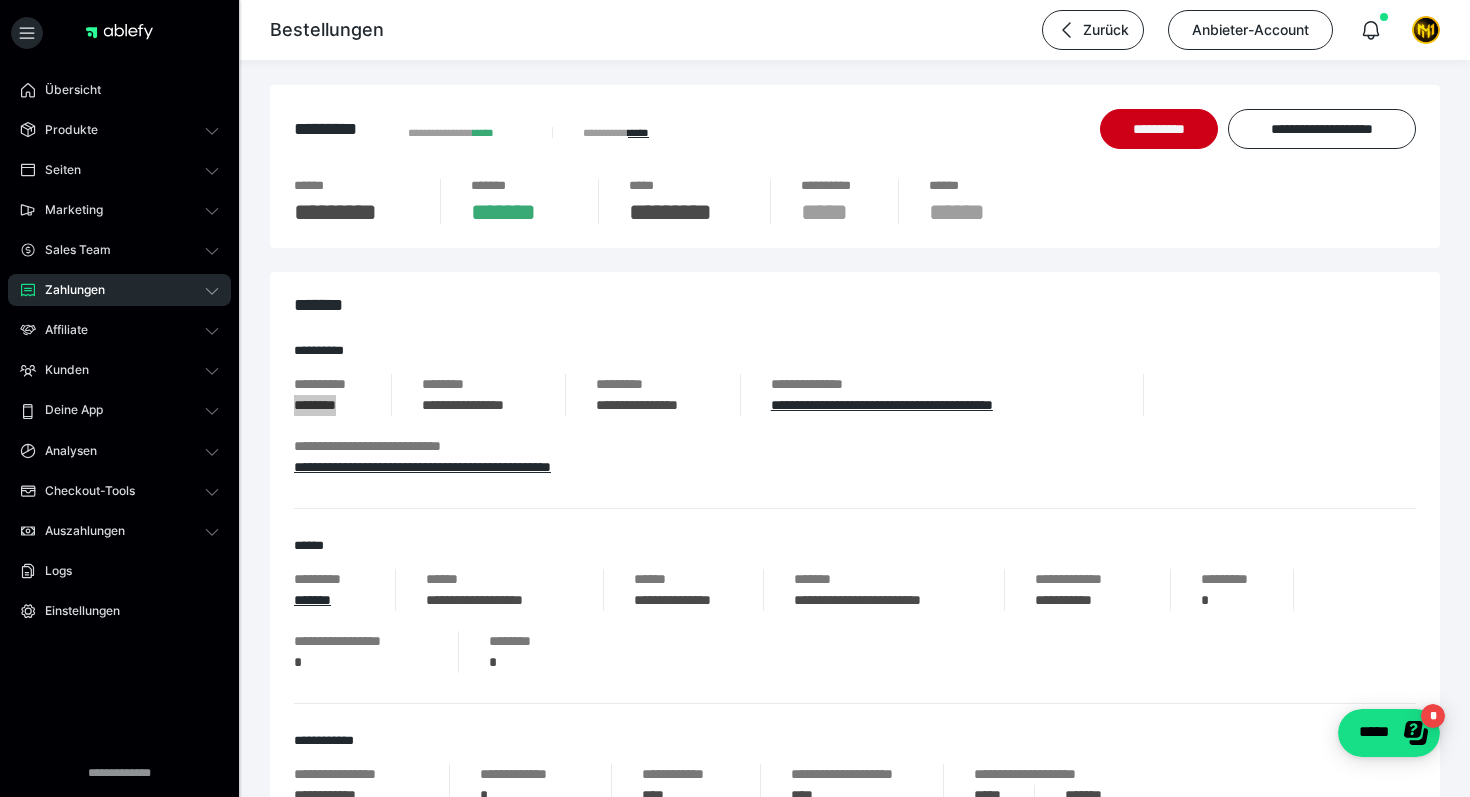 scroll, scrollTop: 0, scrollLeft: 0, axis: both 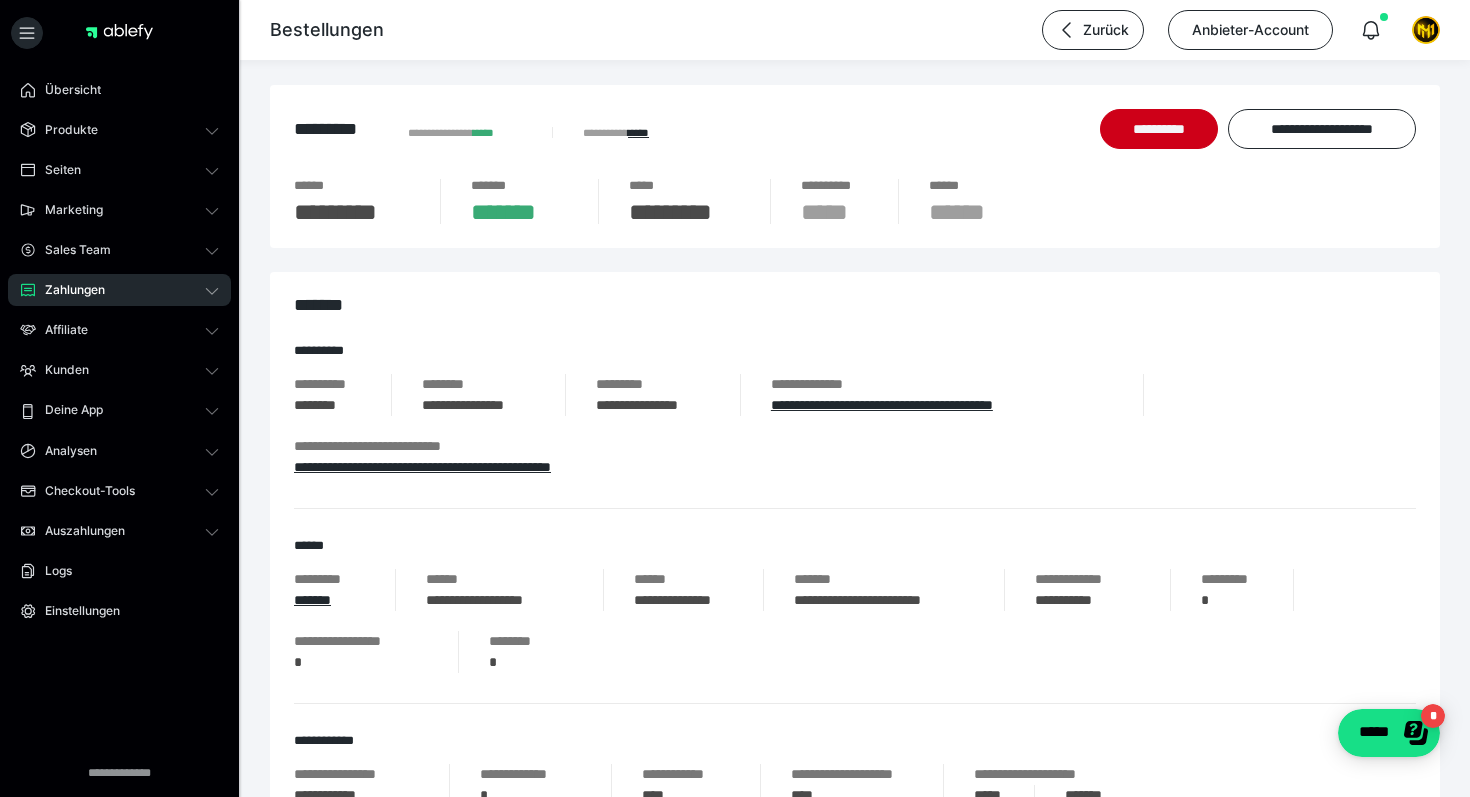 click on "**********" at bounding box center (855, 703) 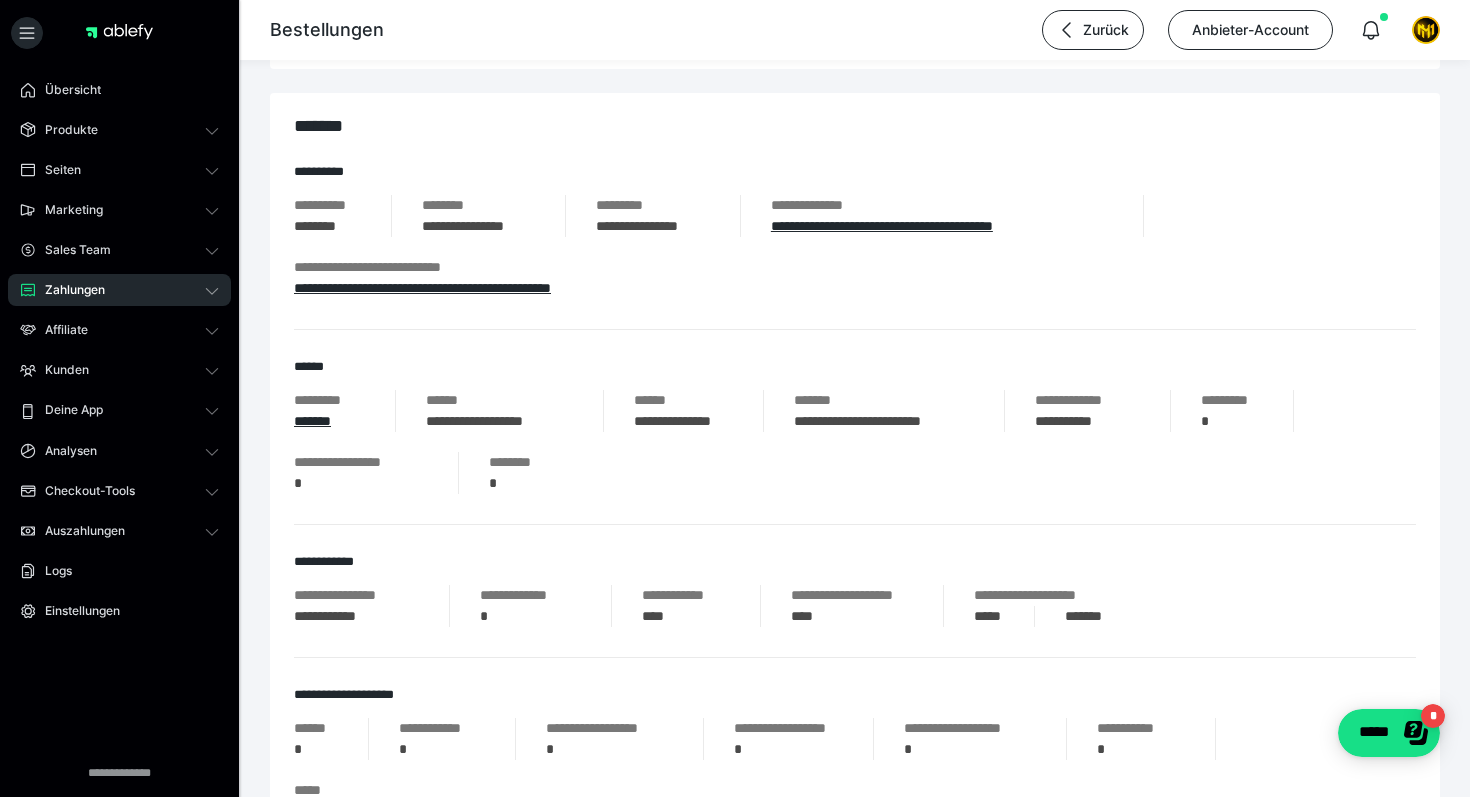 scroll, scrollTop: 43, scrollLeft: 0, axis: vertical 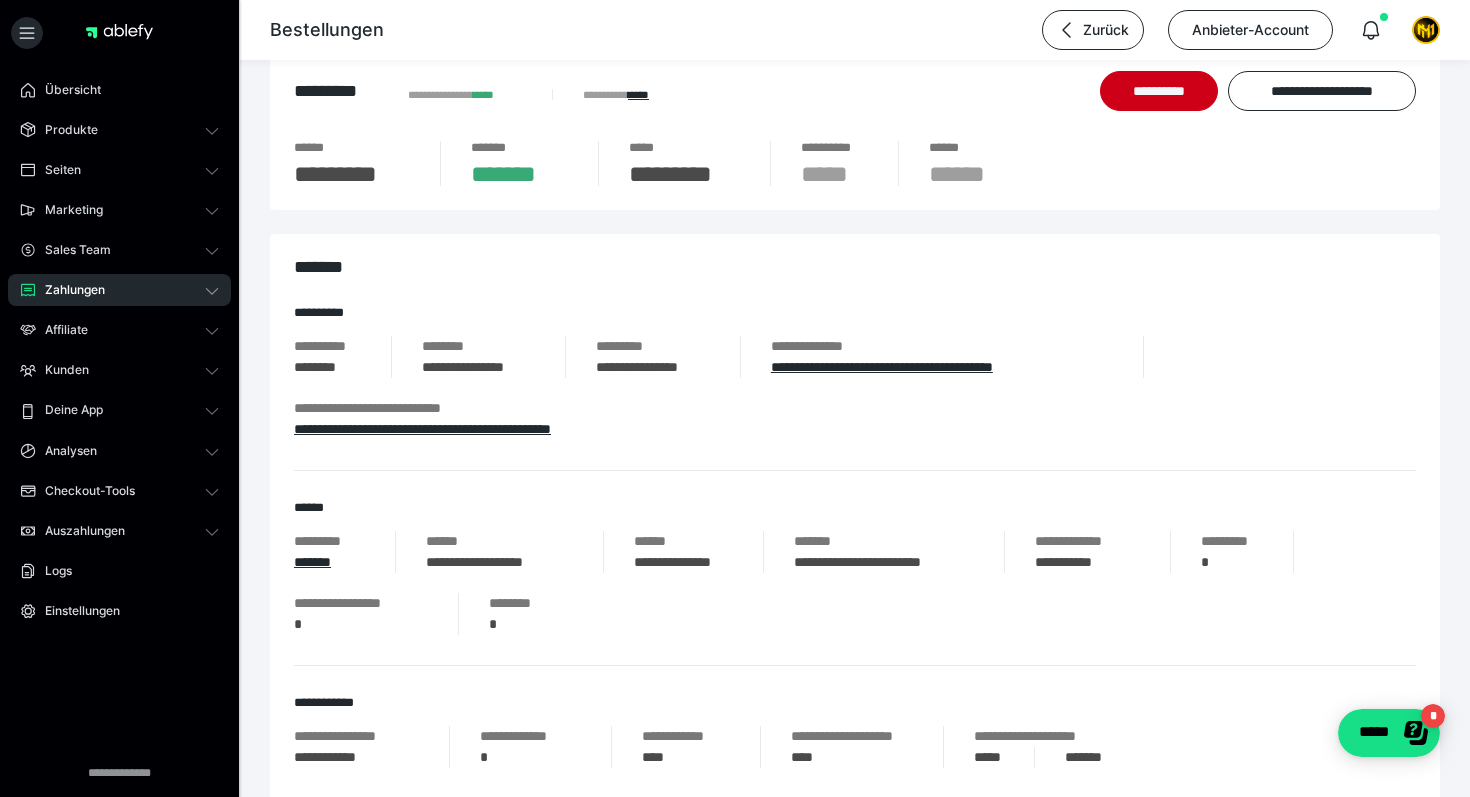 click on "**********" at bounding box center (855, 758) 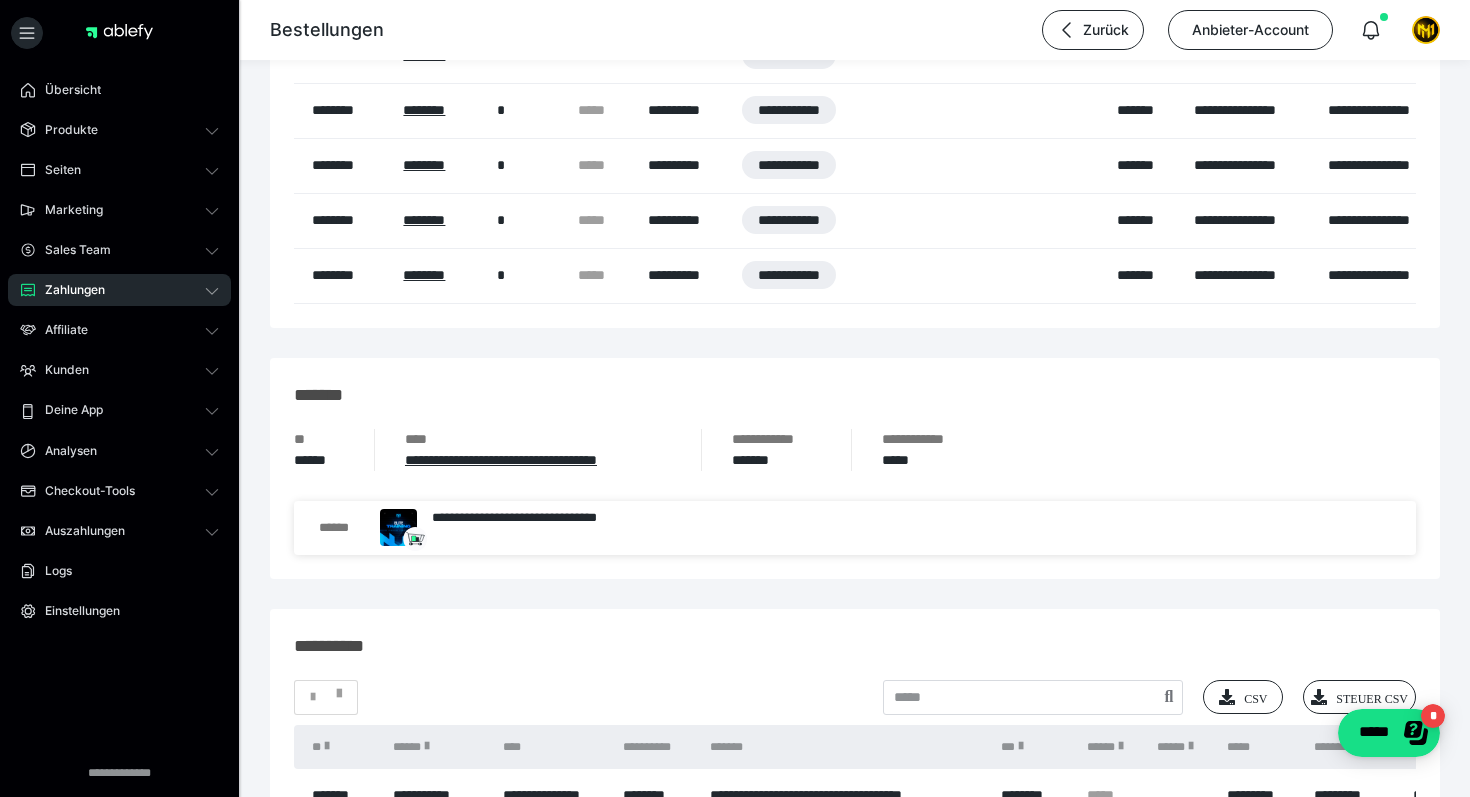 scroll, scrollTop: 1264, scrollLeft: 0, axis: vertical 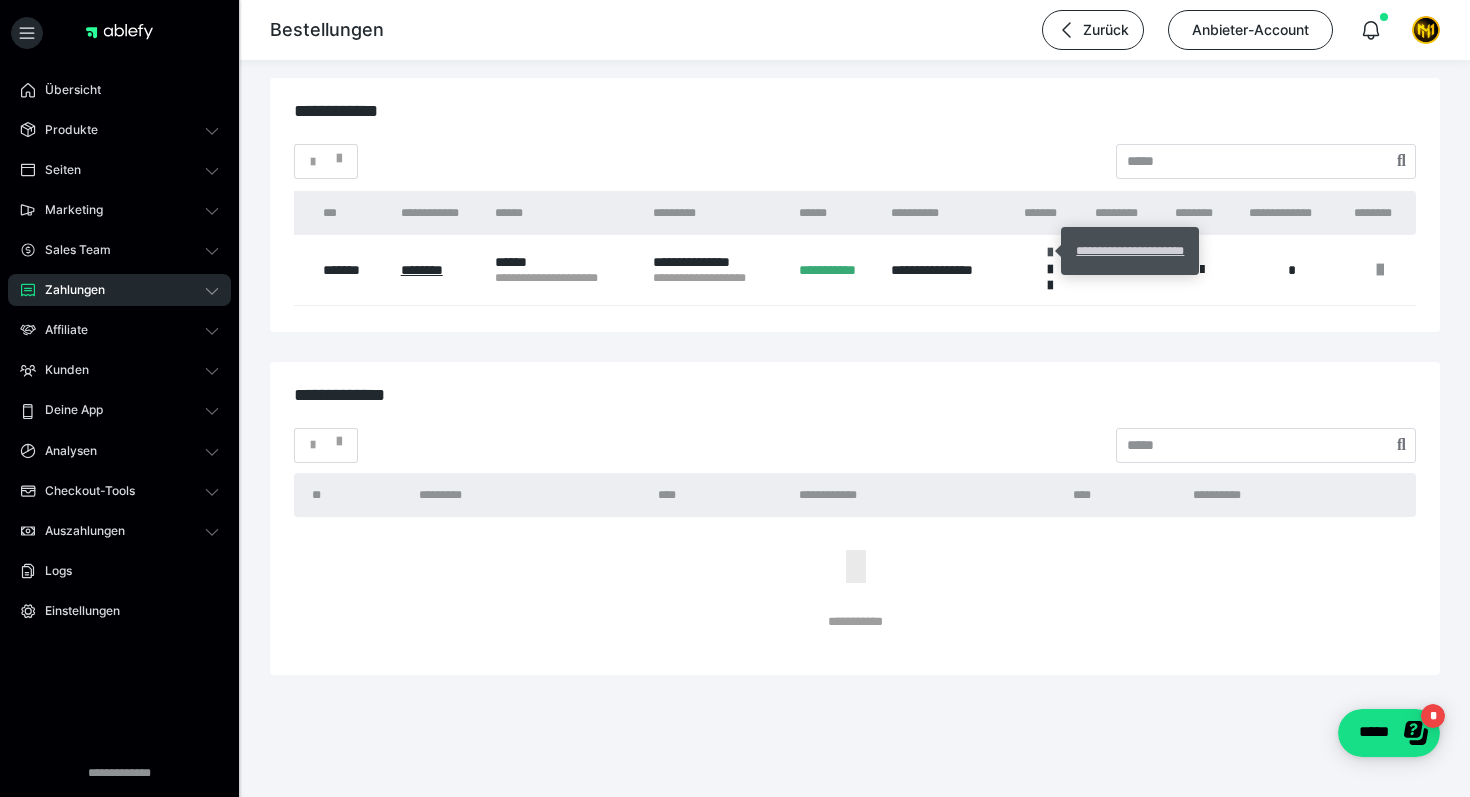 click at bounding box center (1050, 253) 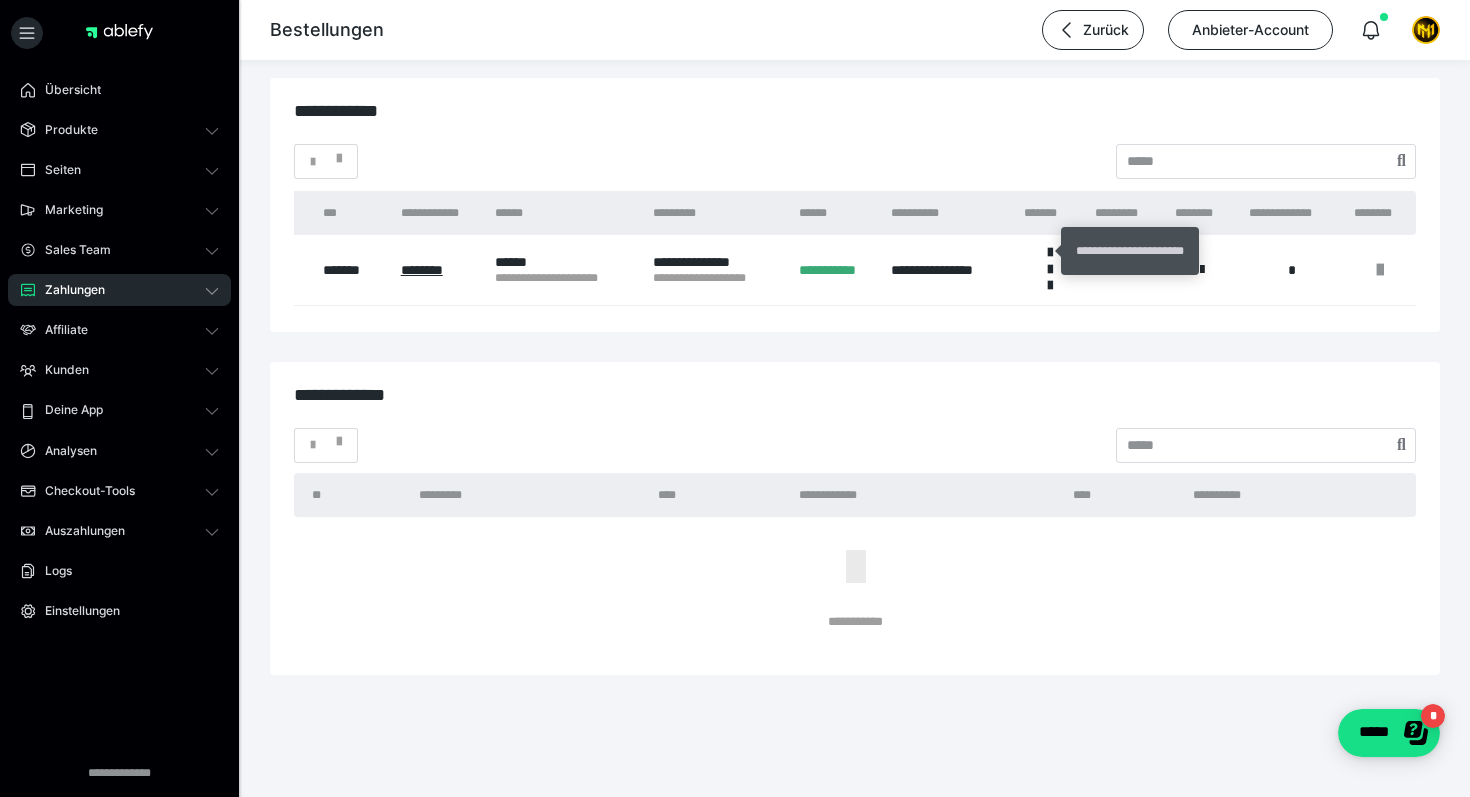 click on "**********" at bounding box center [1130, 251] 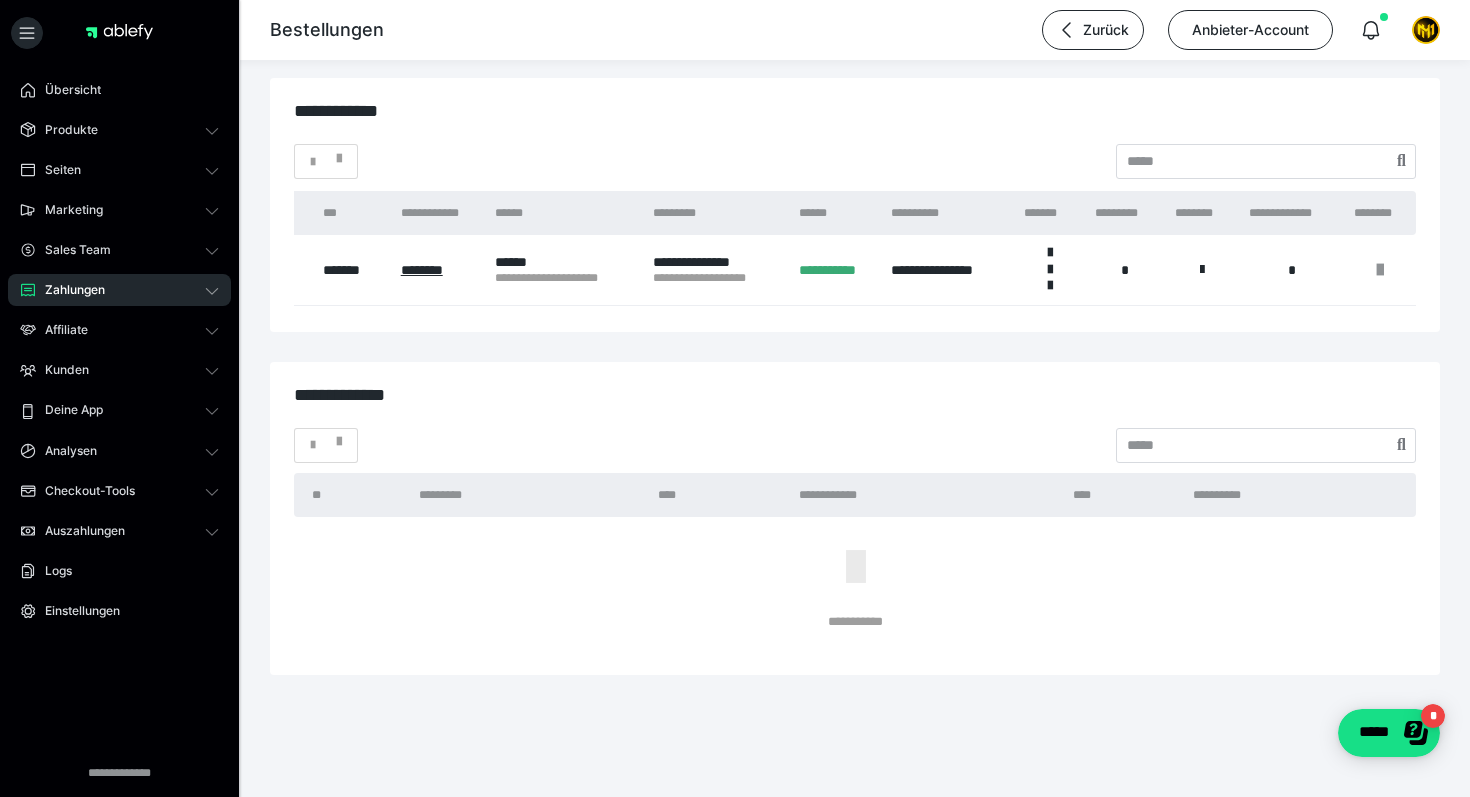 click on "**********" at bounding box center [855, -1193] 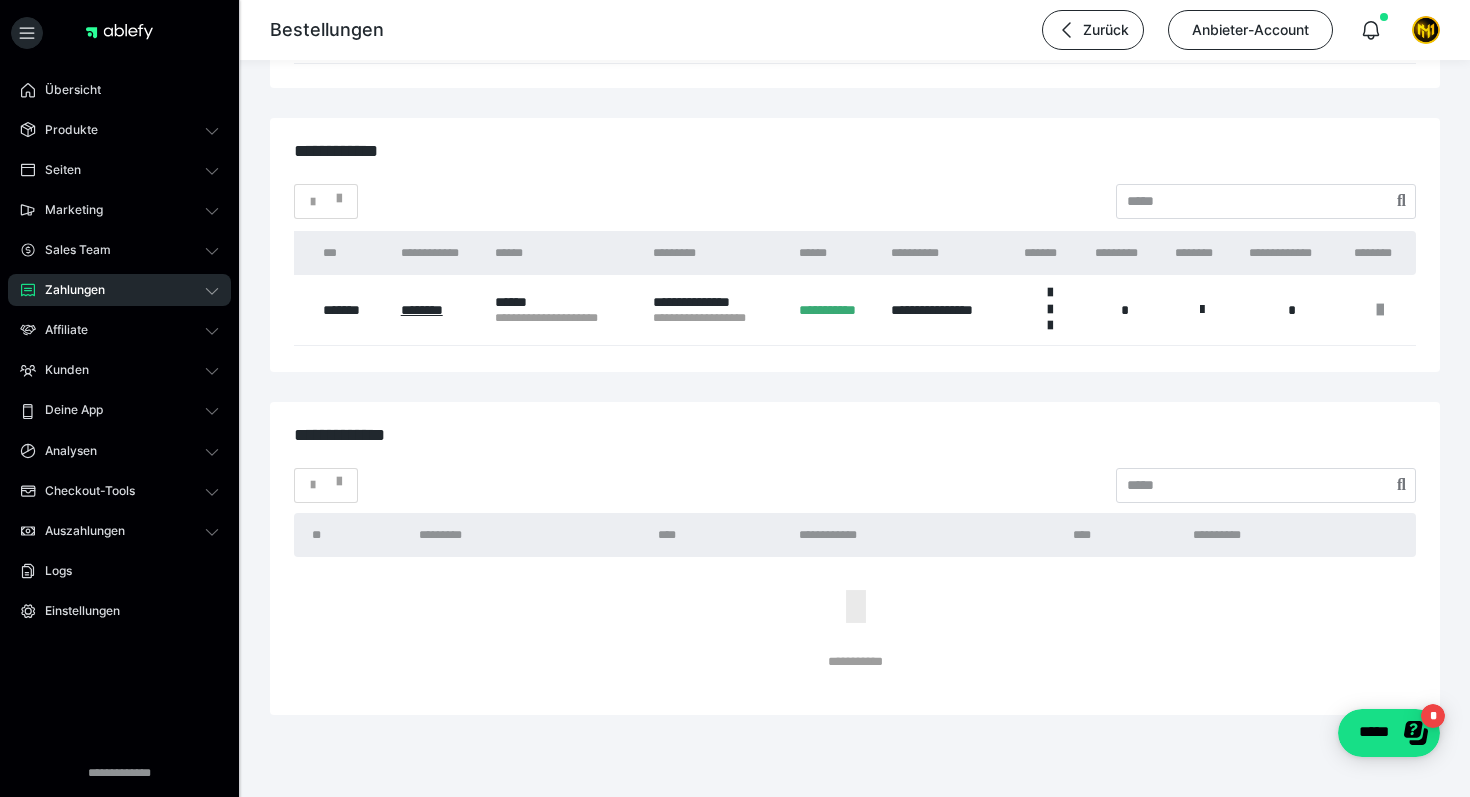 scroll, scrollTop: 2825, scrollLeft: 0, axis: vertical 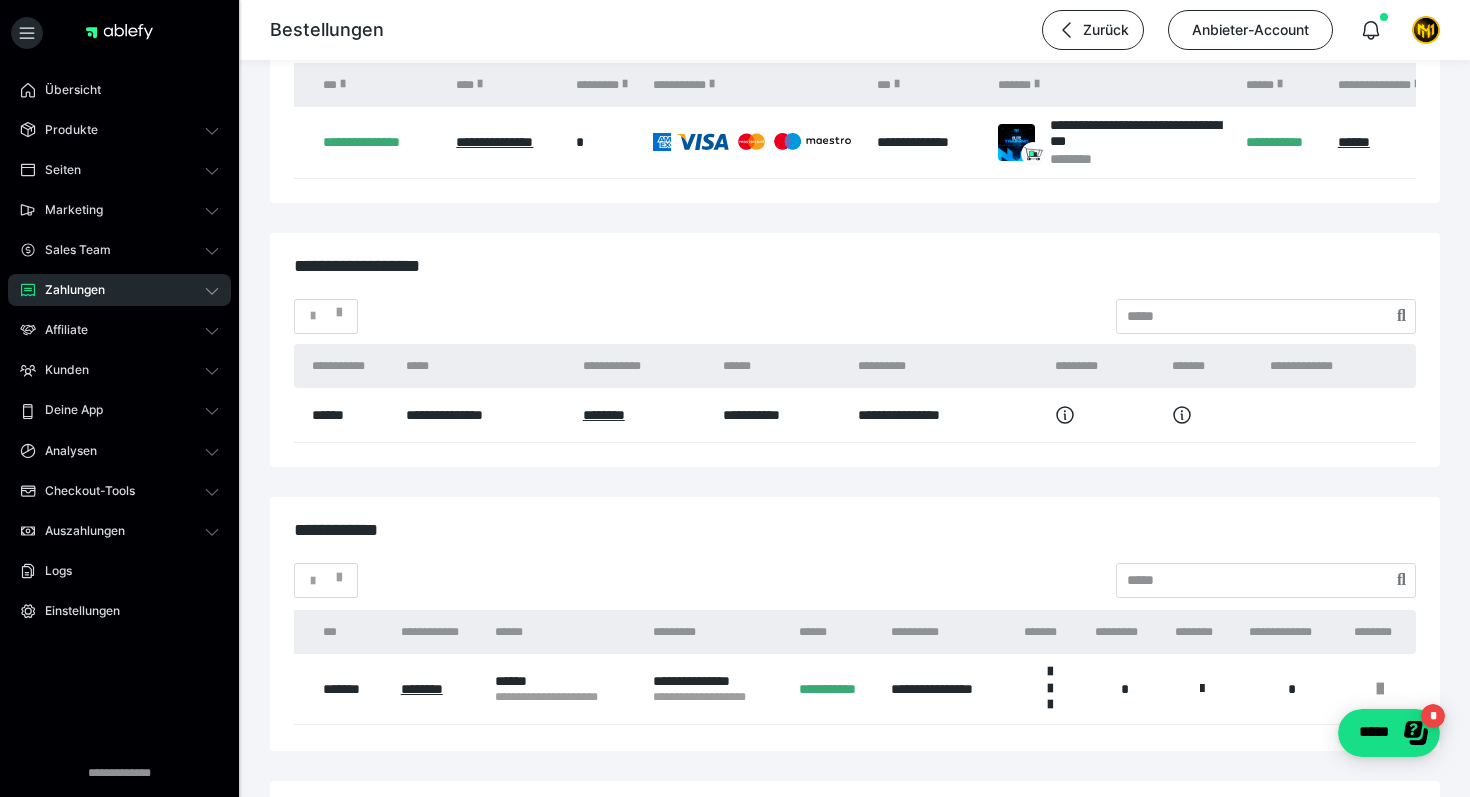 click on "**********" at bounding box center [855, -774] 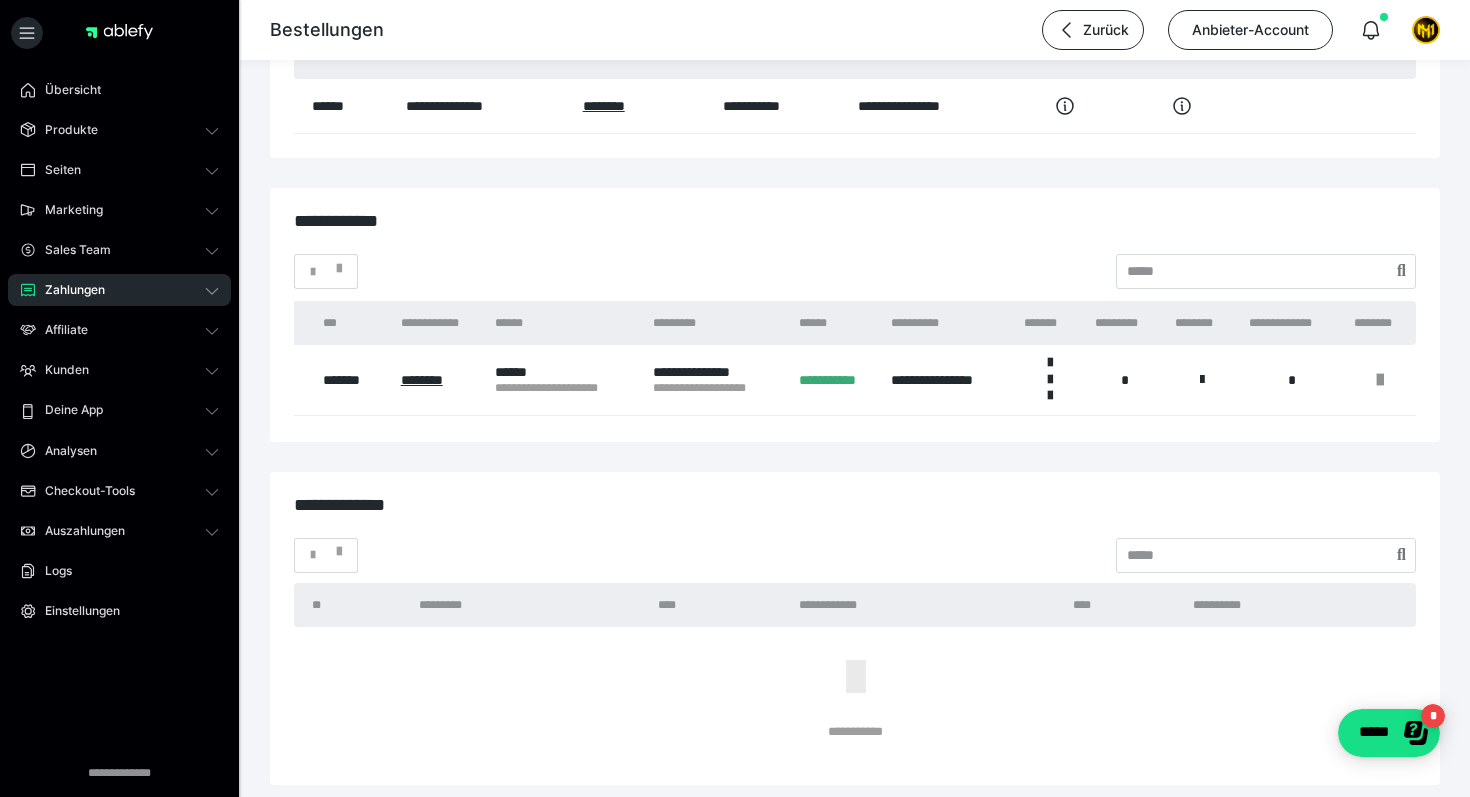 scroll, scrollTop: 3246, scrollLeft: 0, axis: vertical 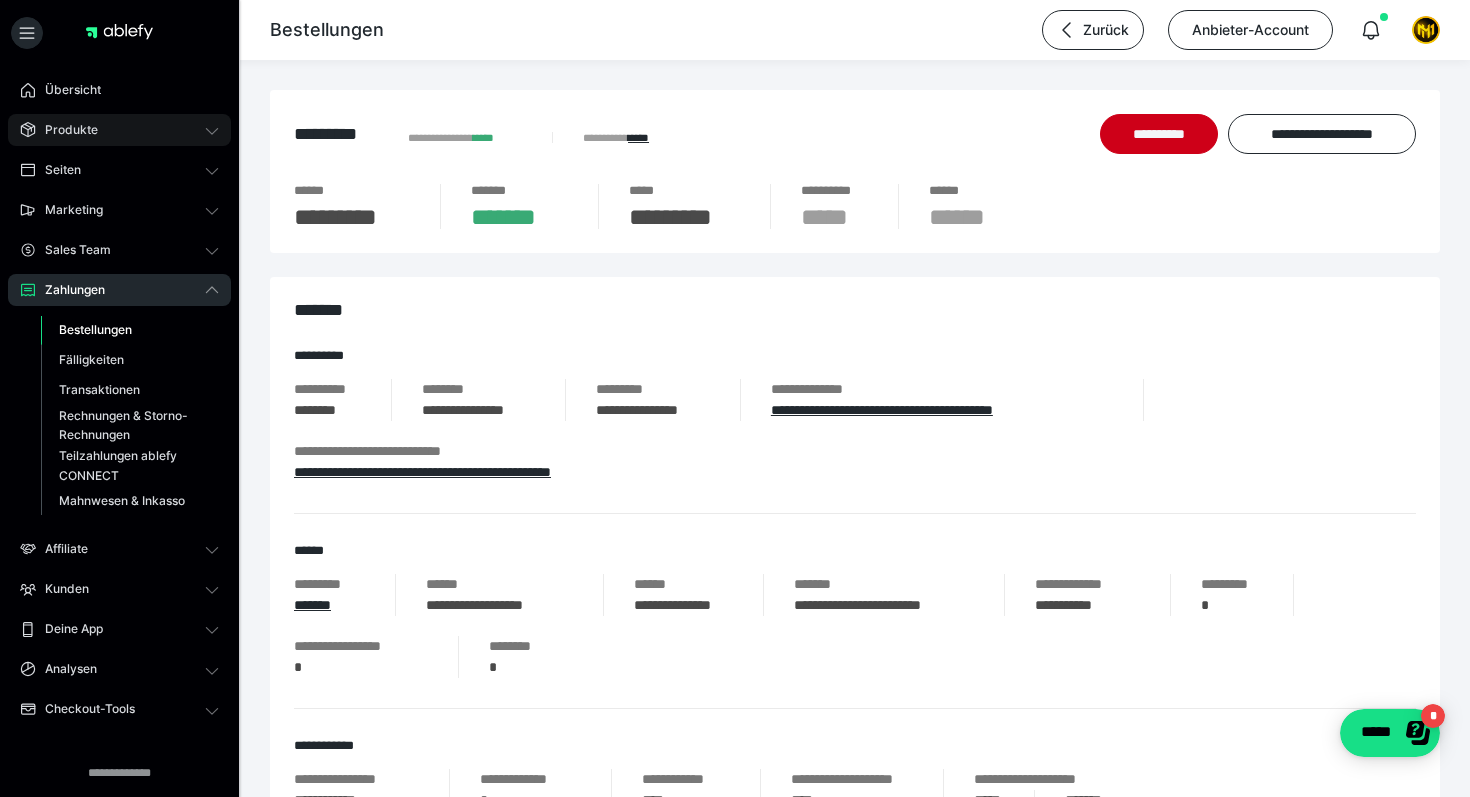 click on "Produkte" at bounding box center (119, 130) 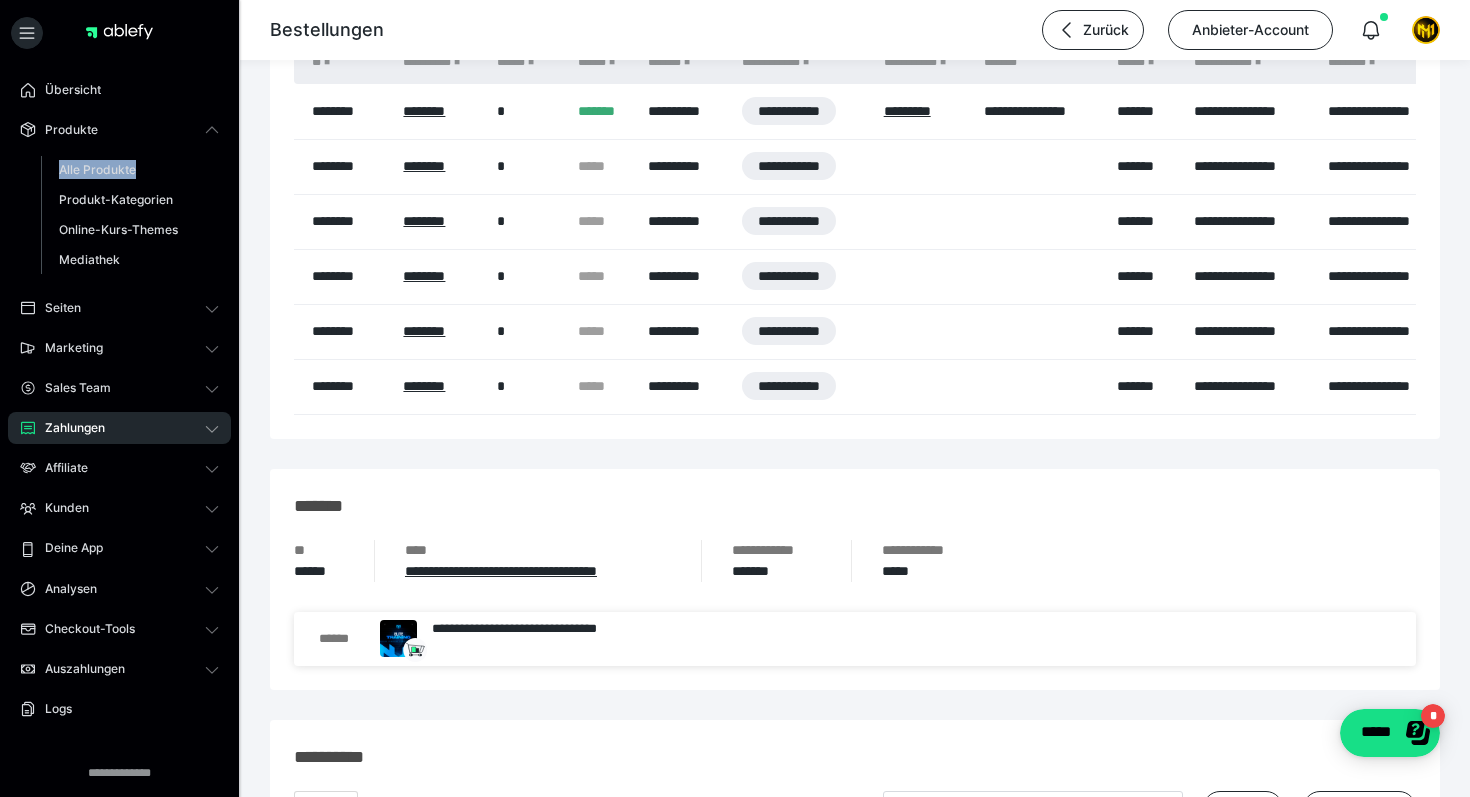 scroll, scrollTop: 1526, scrollLeft: 0, axis: vertical 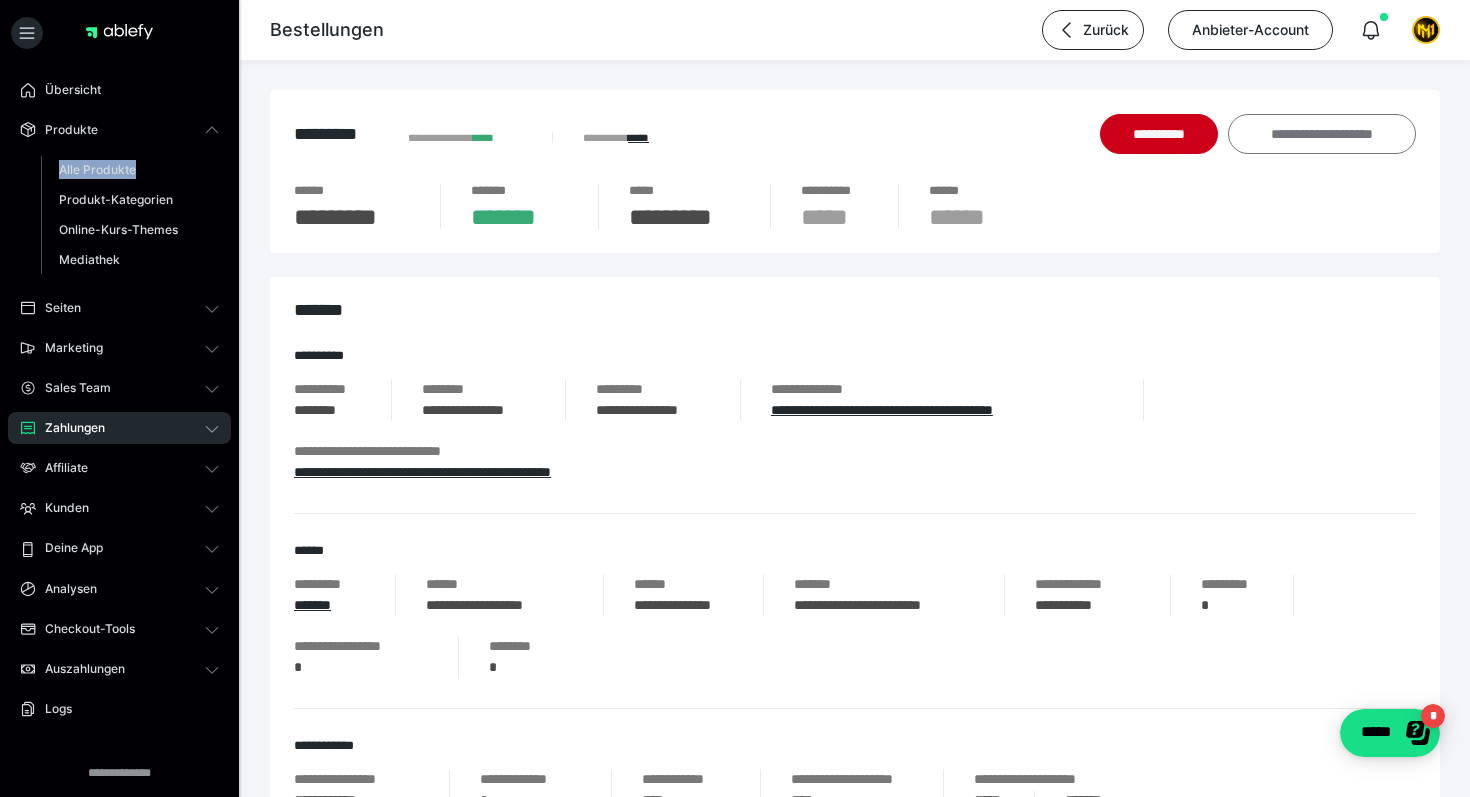 click on "**********" at bounding box center [1322, 134] 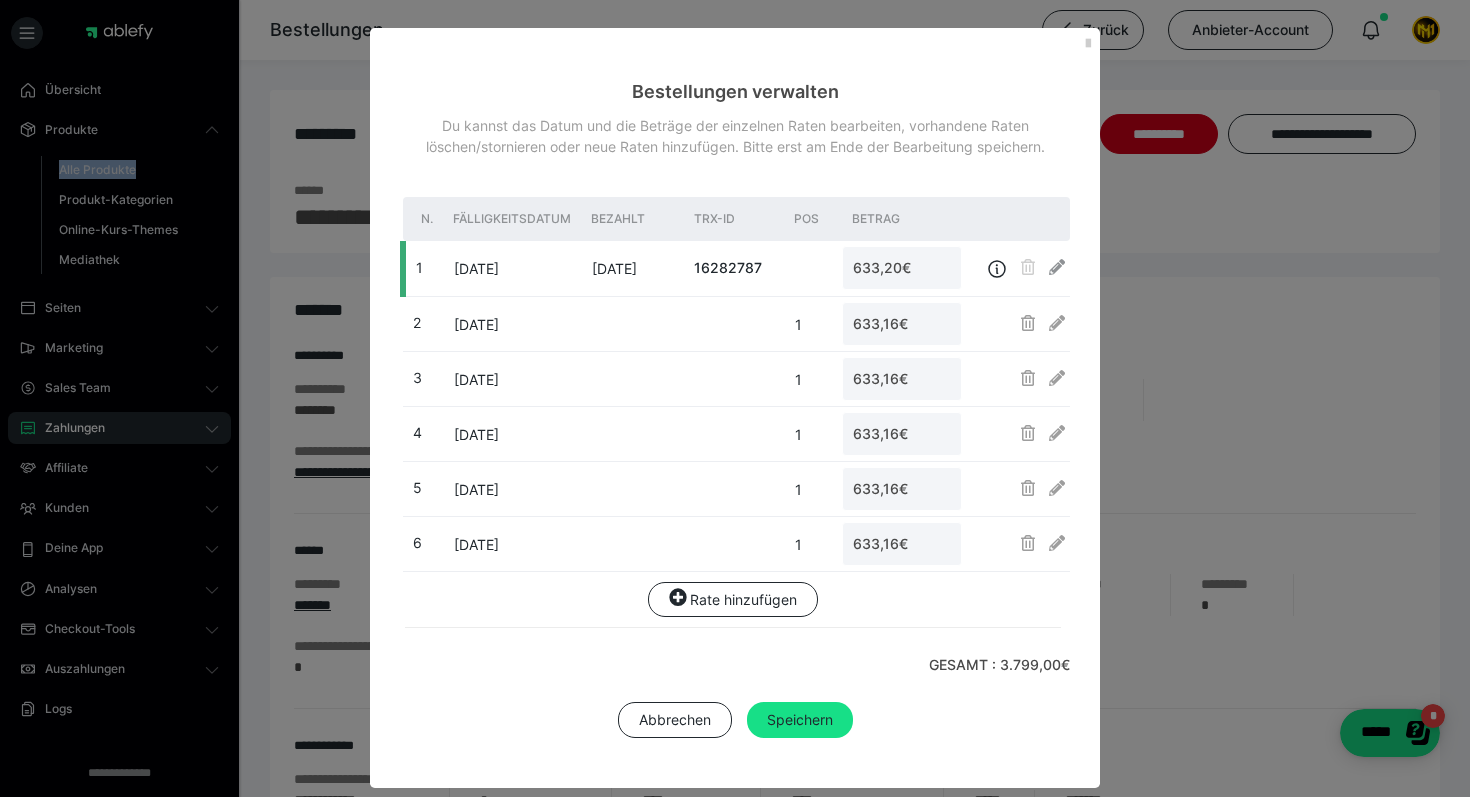 scroll, scrollTop: 18, scrollLeft: 0, axis: vertical 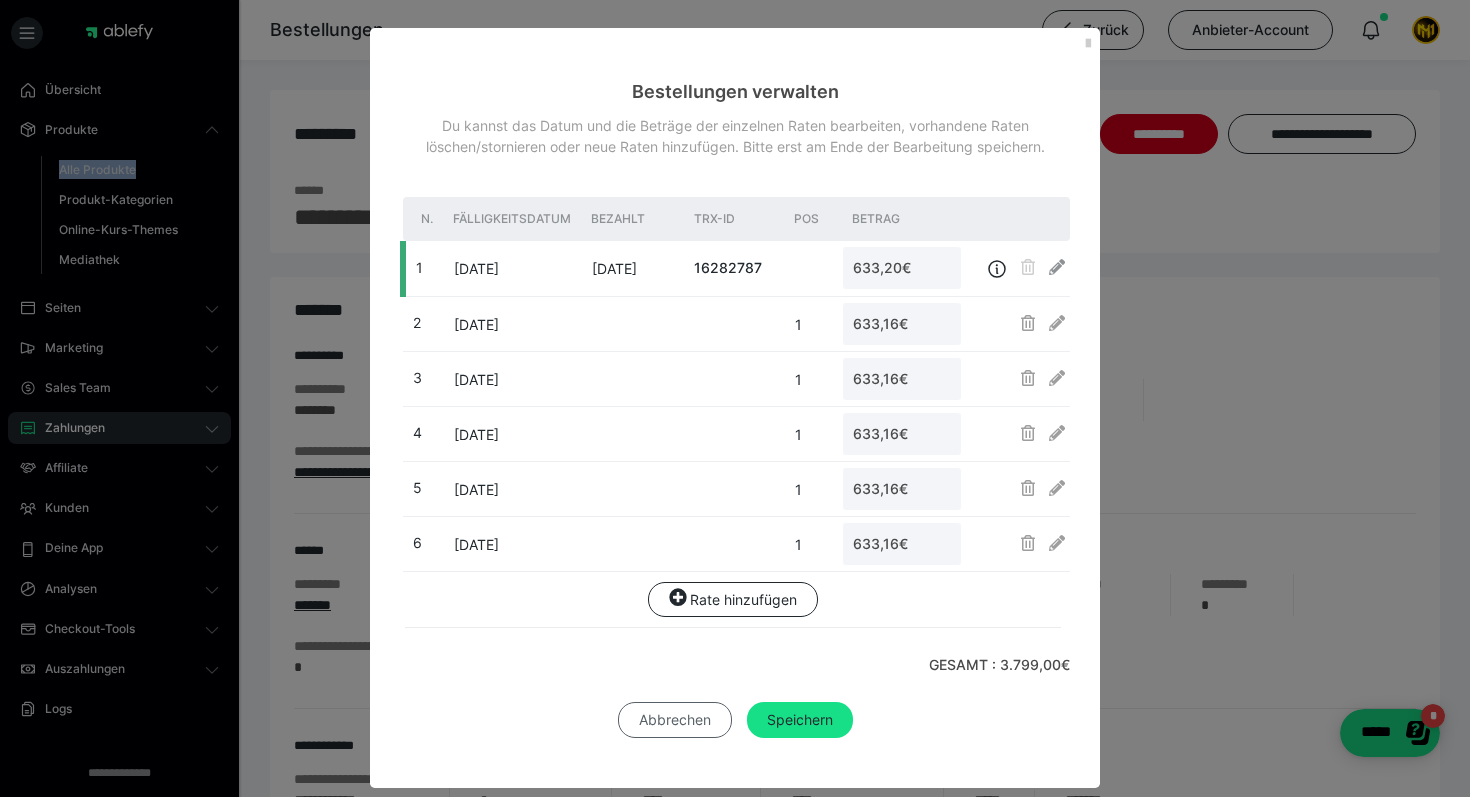 click on "Abbrechen" at bounding box center [675, 720] 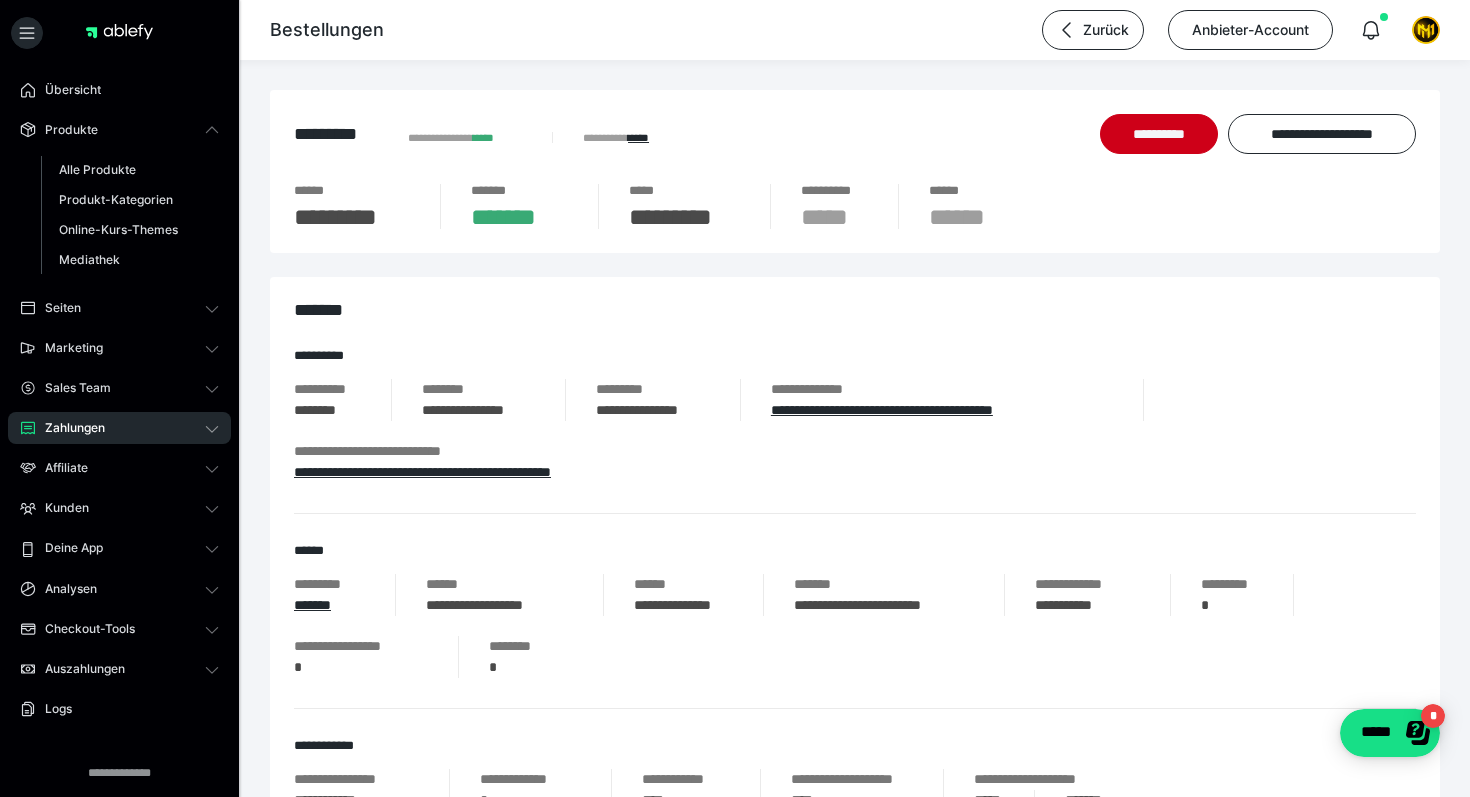 click on "**********" at bounding box center (855, 2050) 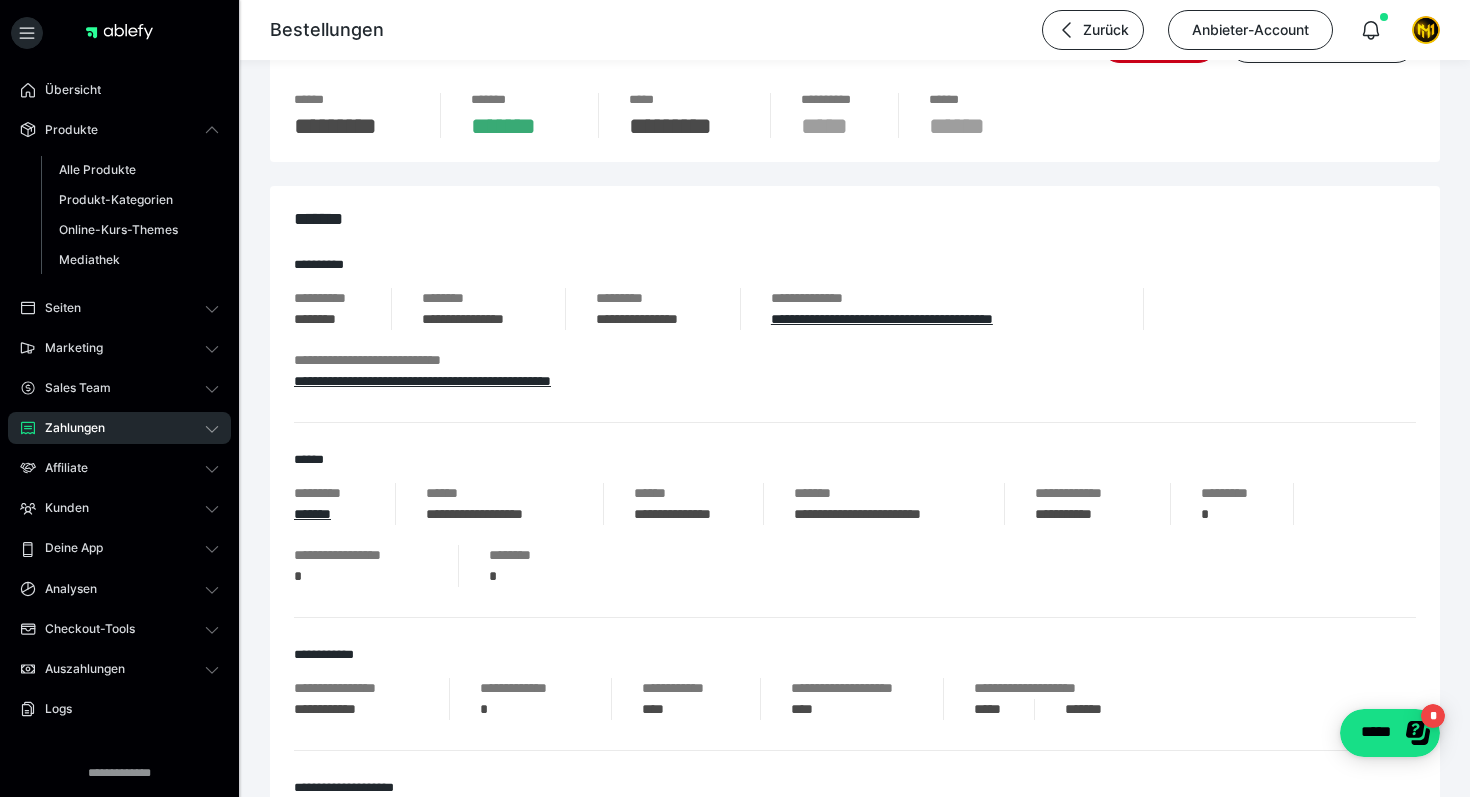 scroll, scrollTop: 0, scrollLeft: 0, axis: both 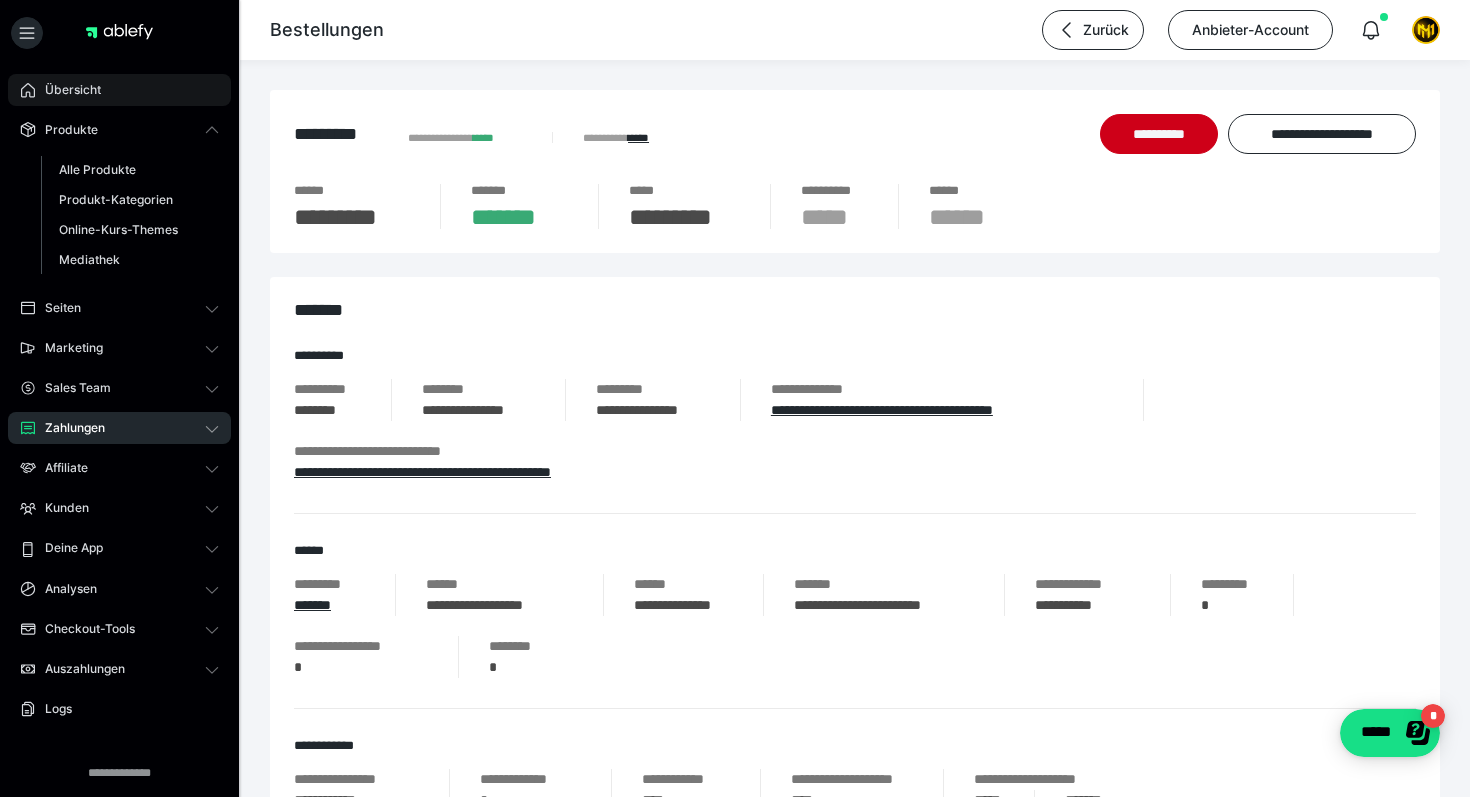 click on "Übersicht" at bounding box center [119, 90] 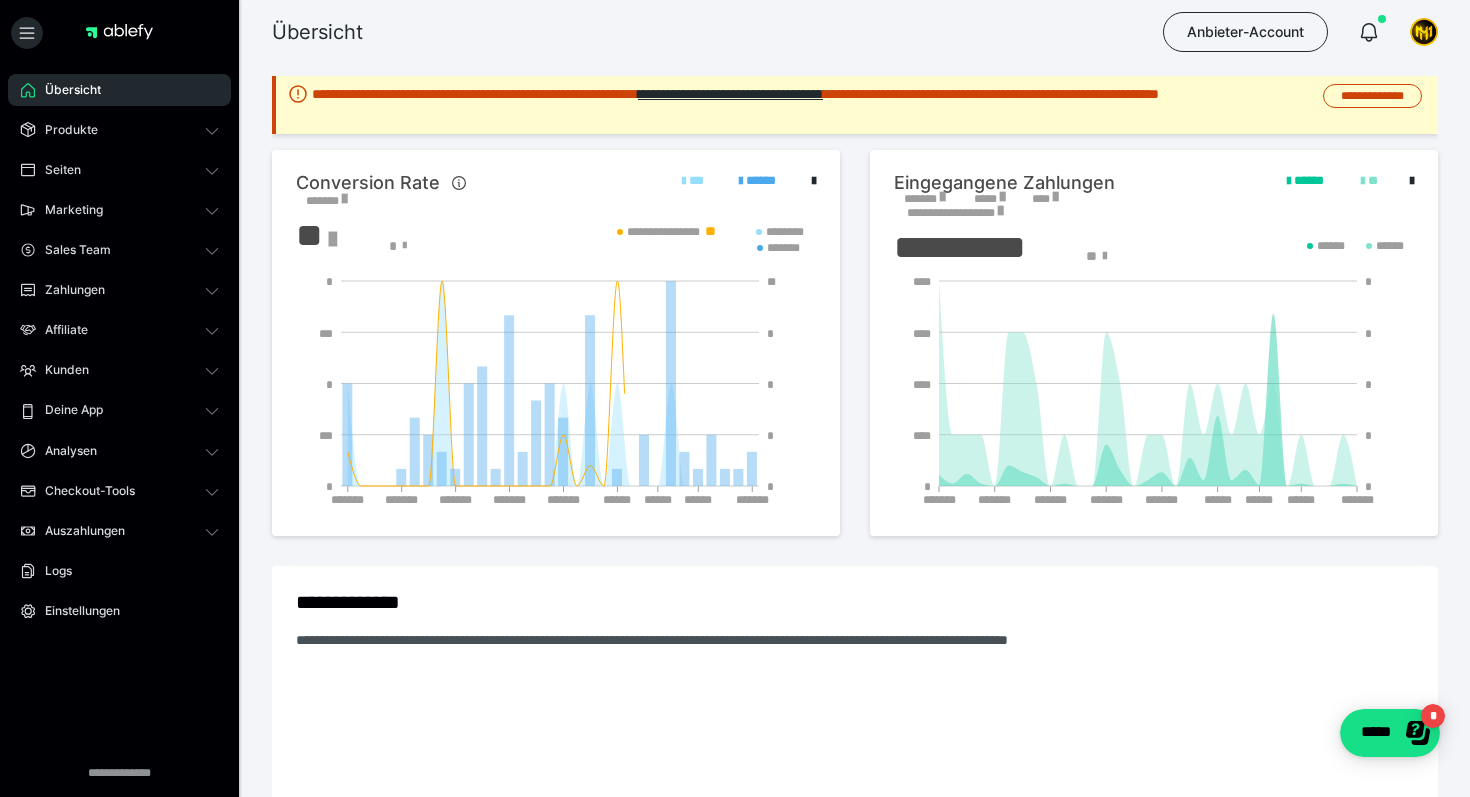 click on "**********" at bounding box center [855, 820] 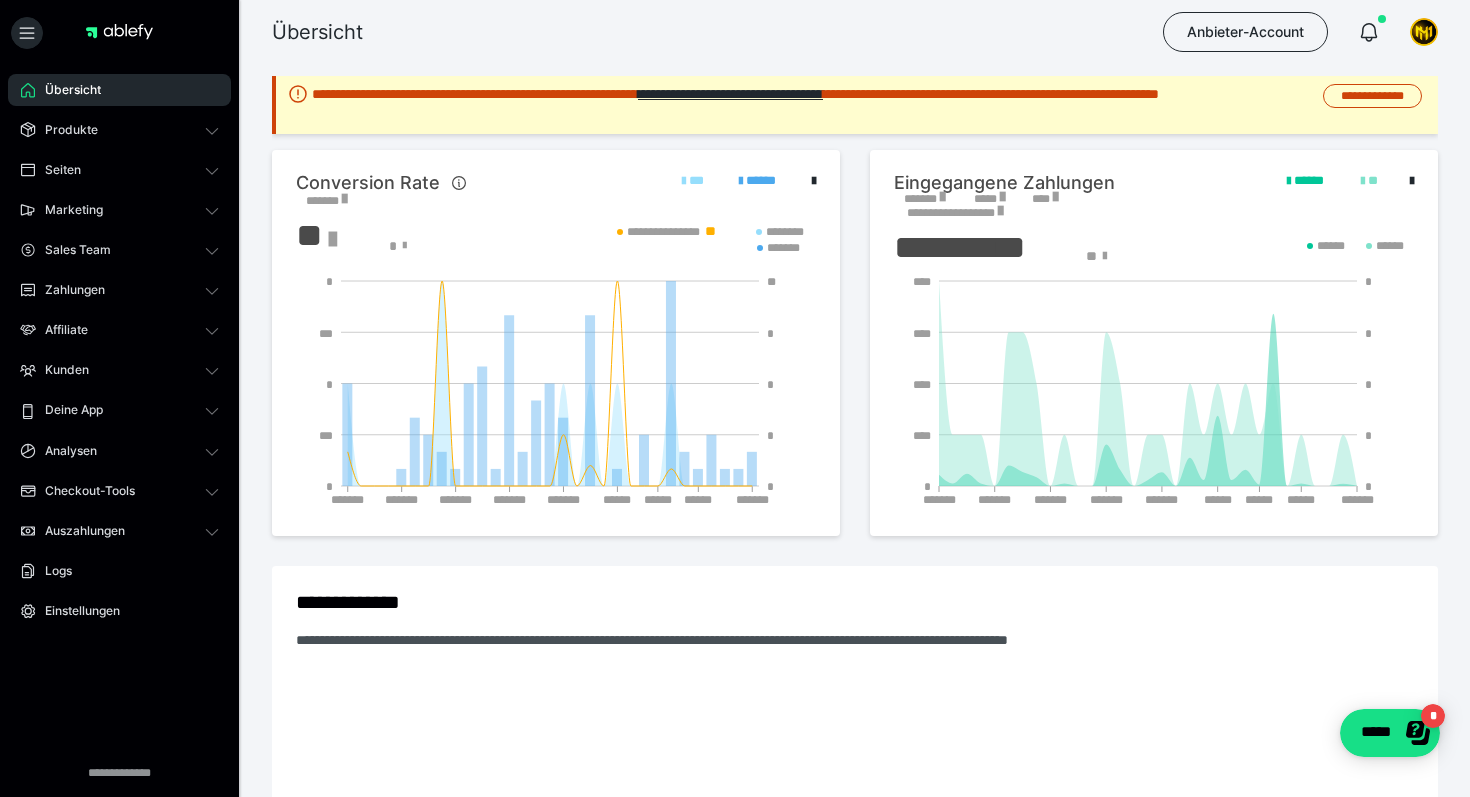 click on "Übersicht Anbieter-Account" at bounding box center [735, 32] 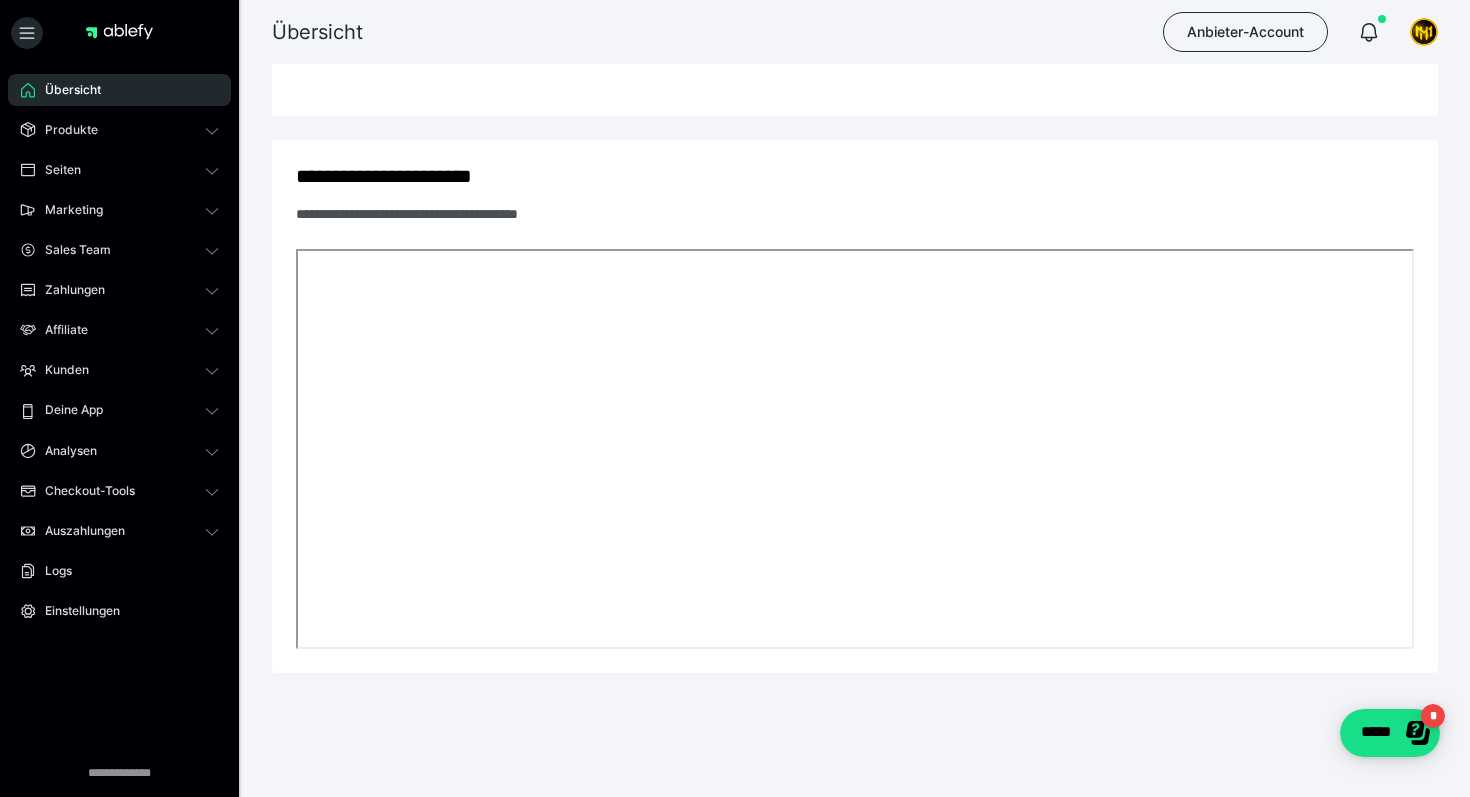 scroll, scrollTop: 0, scrollLeft: 0, axis: both 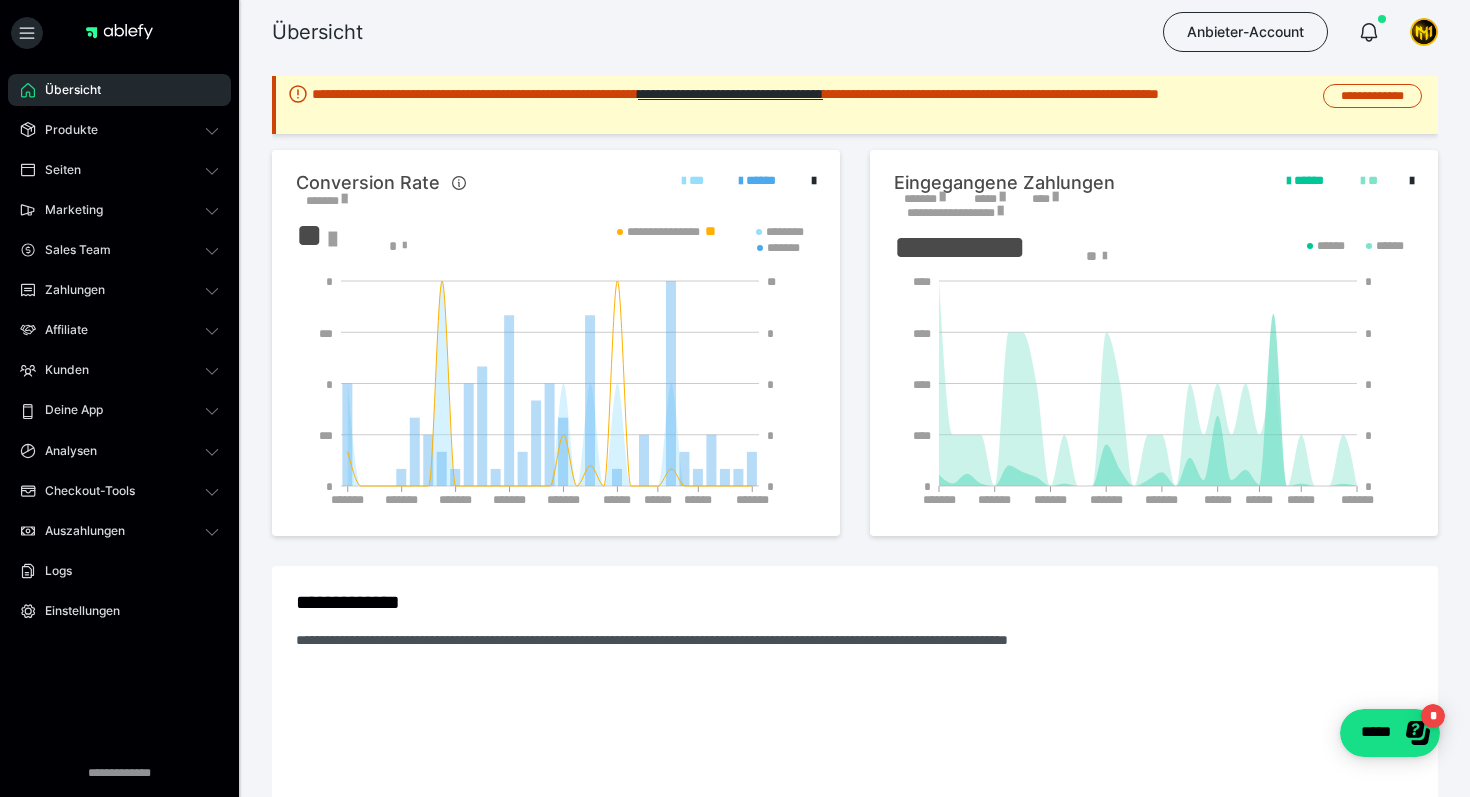 click on "**********" at bounding box center (855, 113) 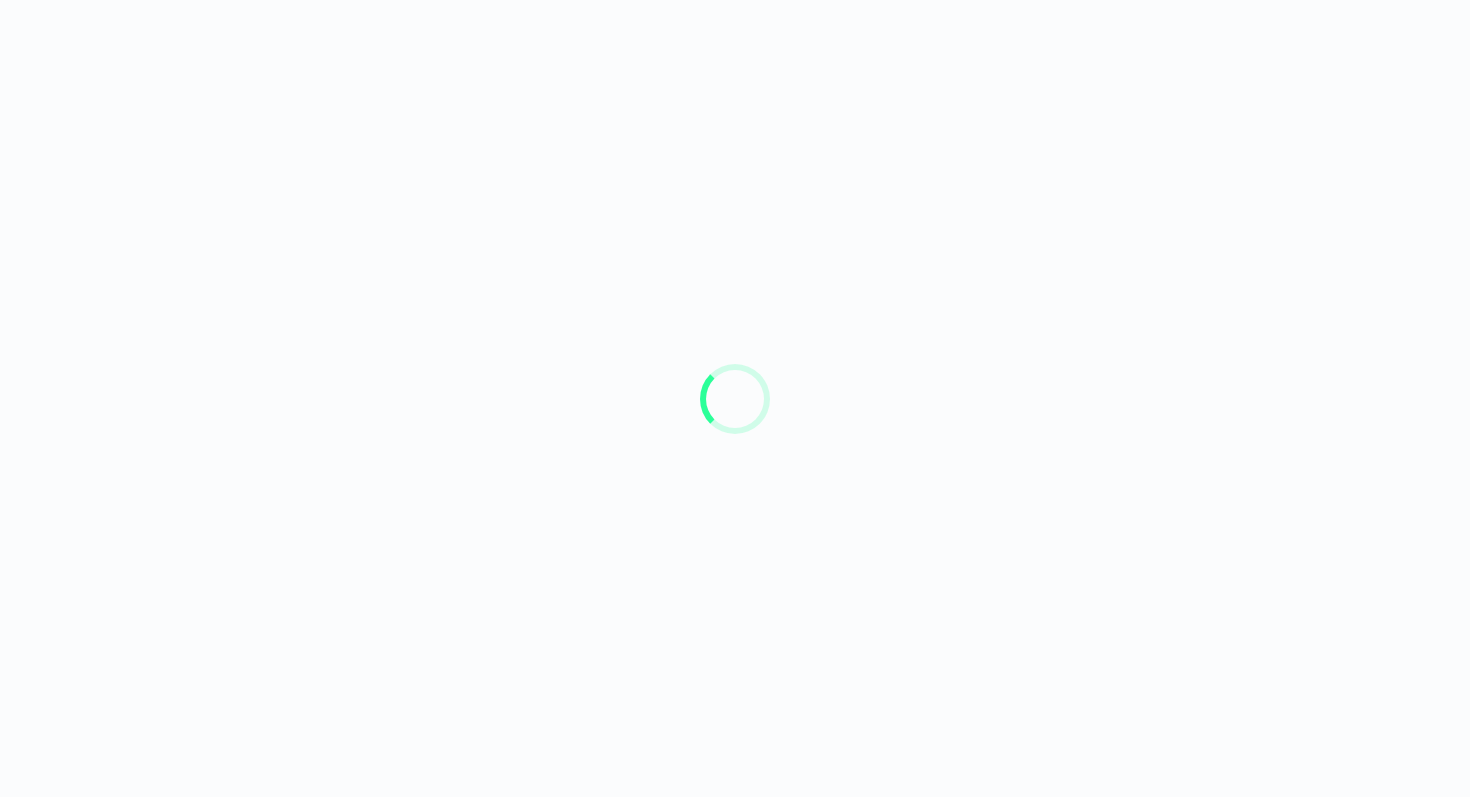 scroll, scrollTop: 0, scrollLeft: 0, axis: both 